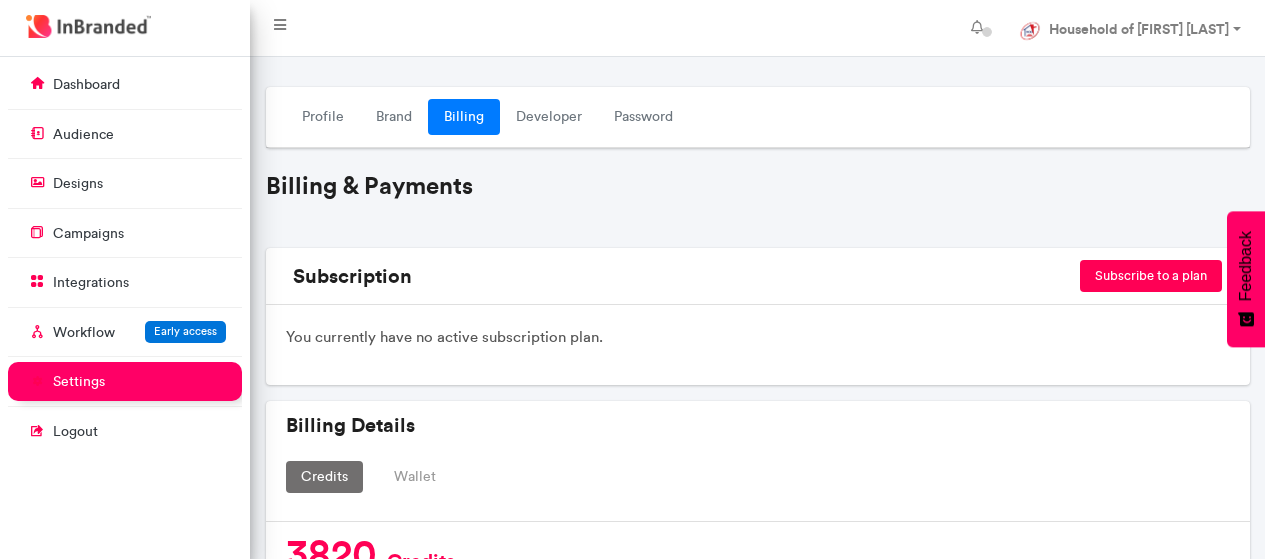 scroll, scrollTop: 0, scrollLeft: 0, axis: both 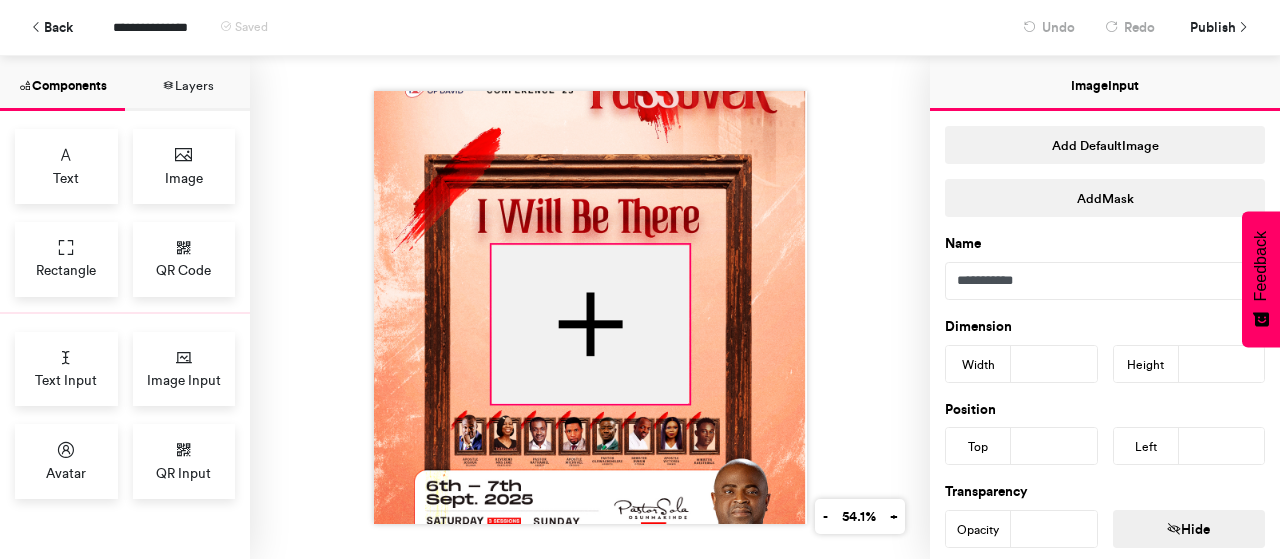 click at bounding box center [589, 324] 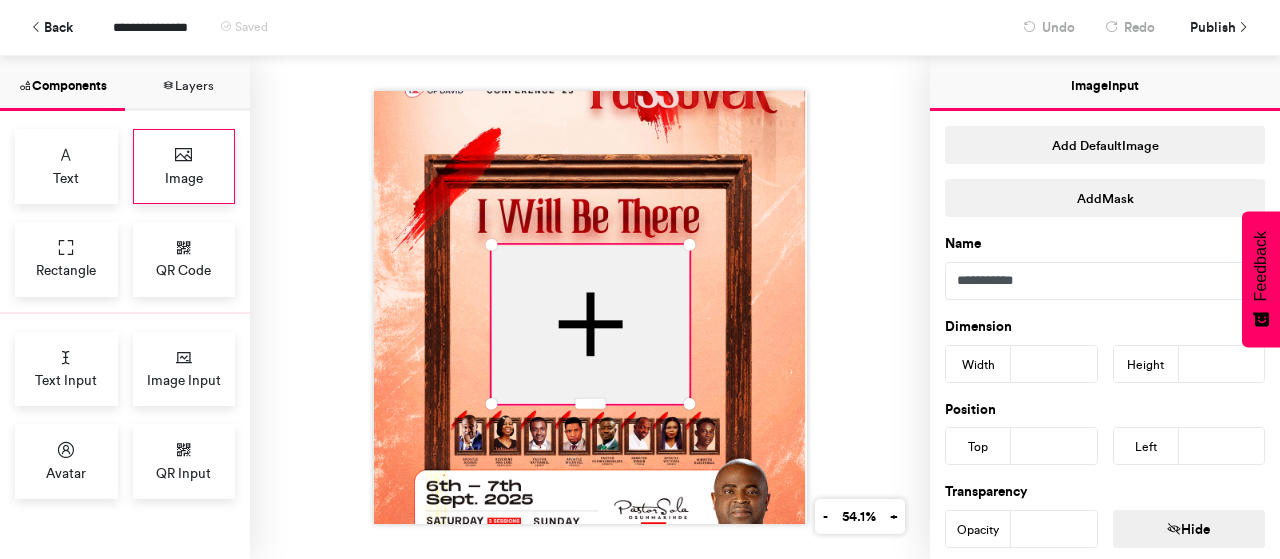 click on "Image" at bounding box center [184, 166] 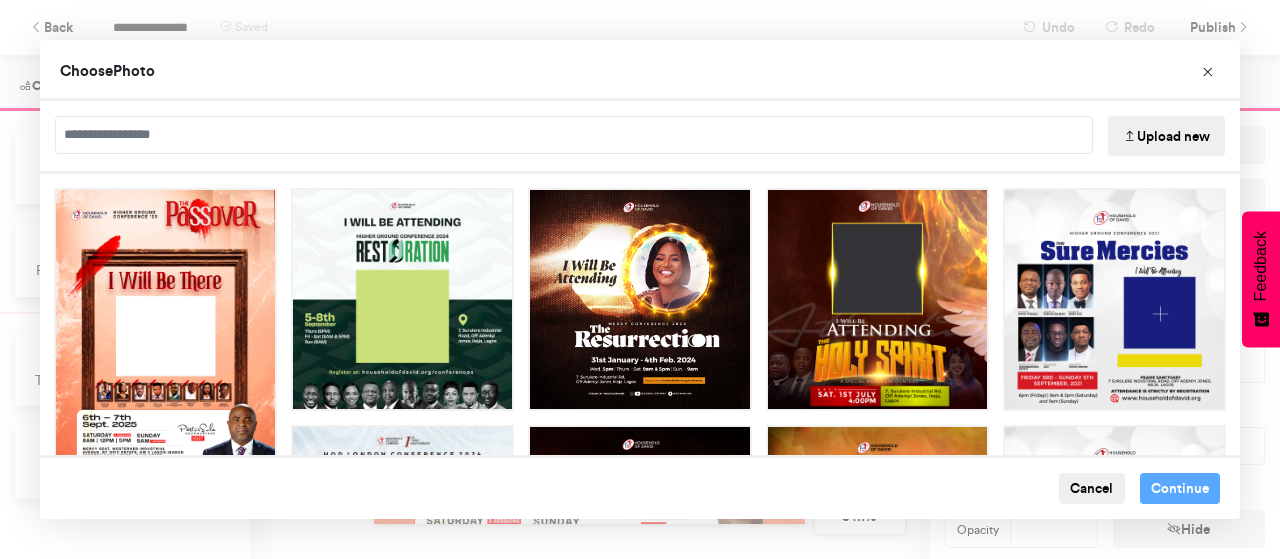 click on "Upload new" at bounding box center [1166, 136] 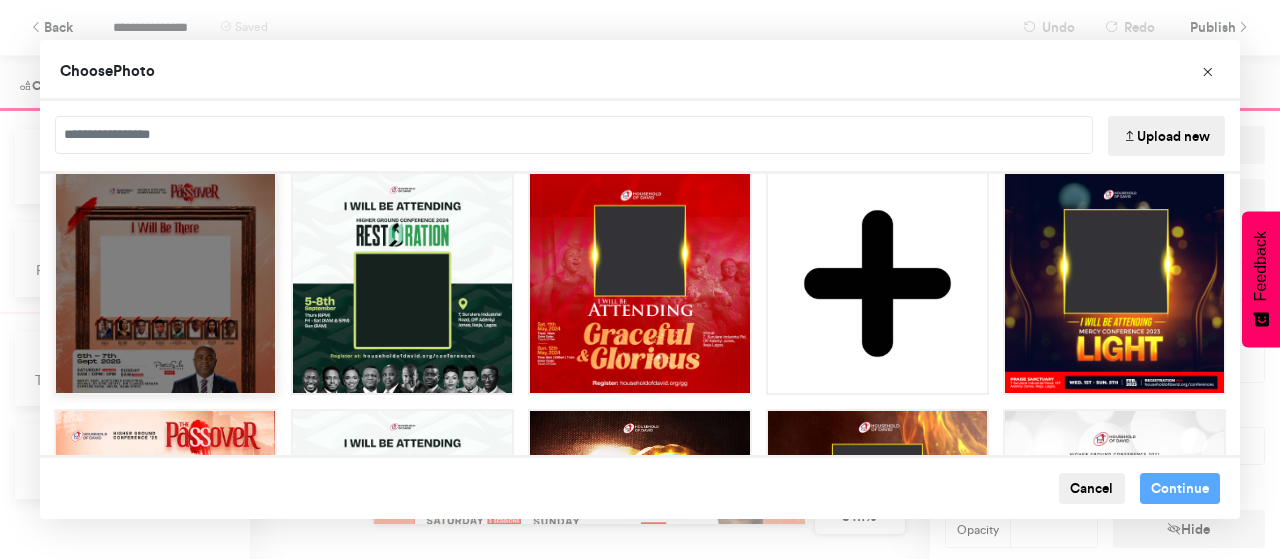 scroll, scrollTop: 0, scrollLeft: 0, axis: both 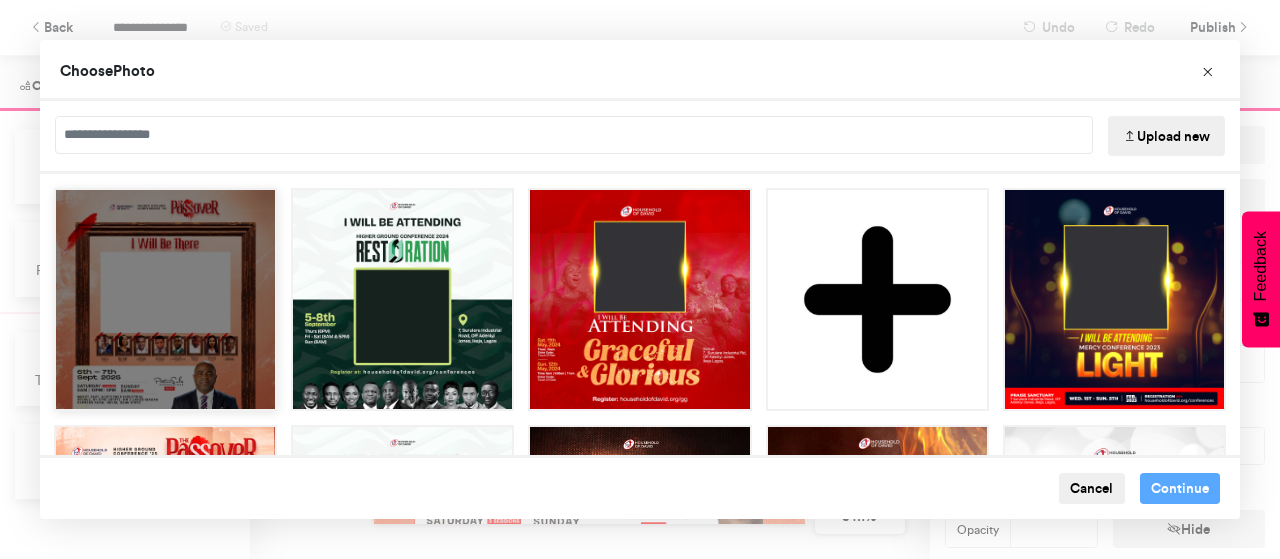click at bounding box center (165, 299) 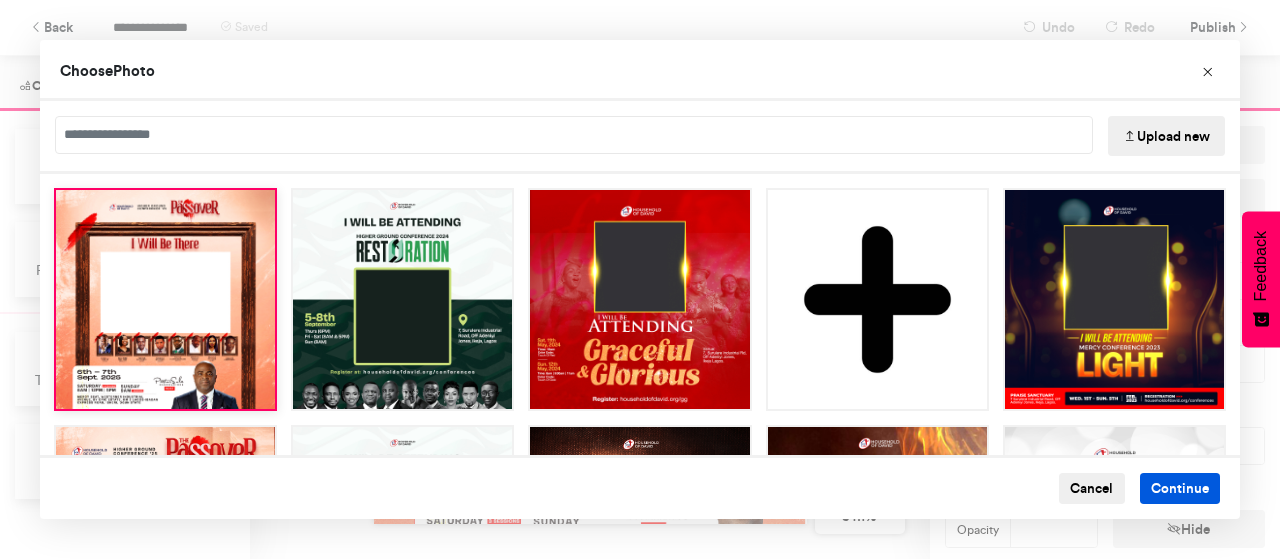 click on "Continue" at bounding box center [1180, 489] 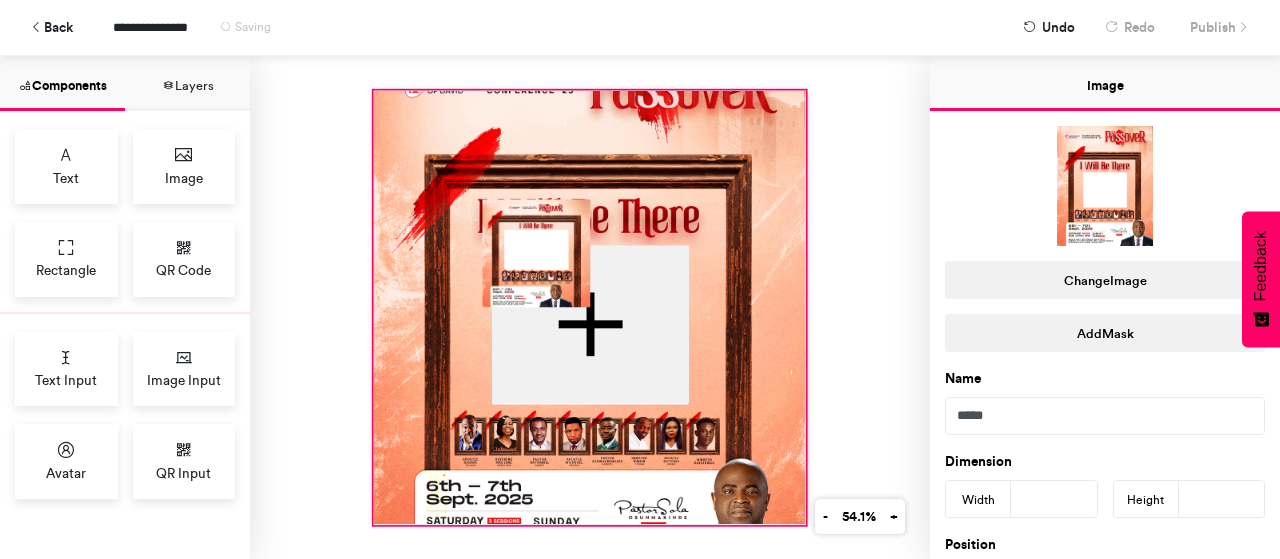 click at bounding box center [589, 308] 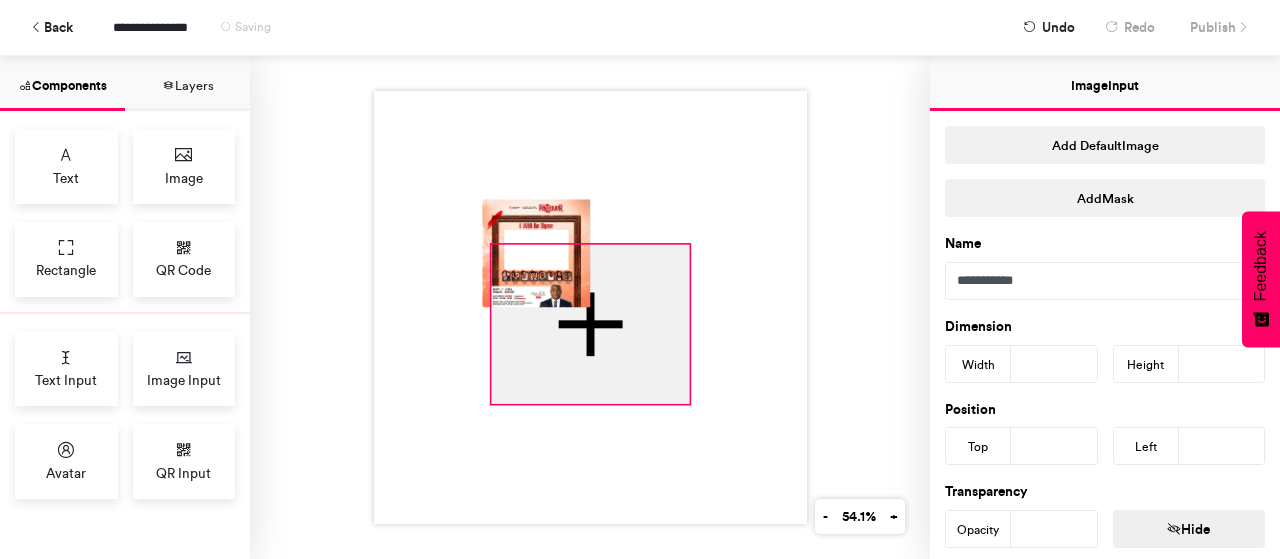 click at bounding box center (589, 324) 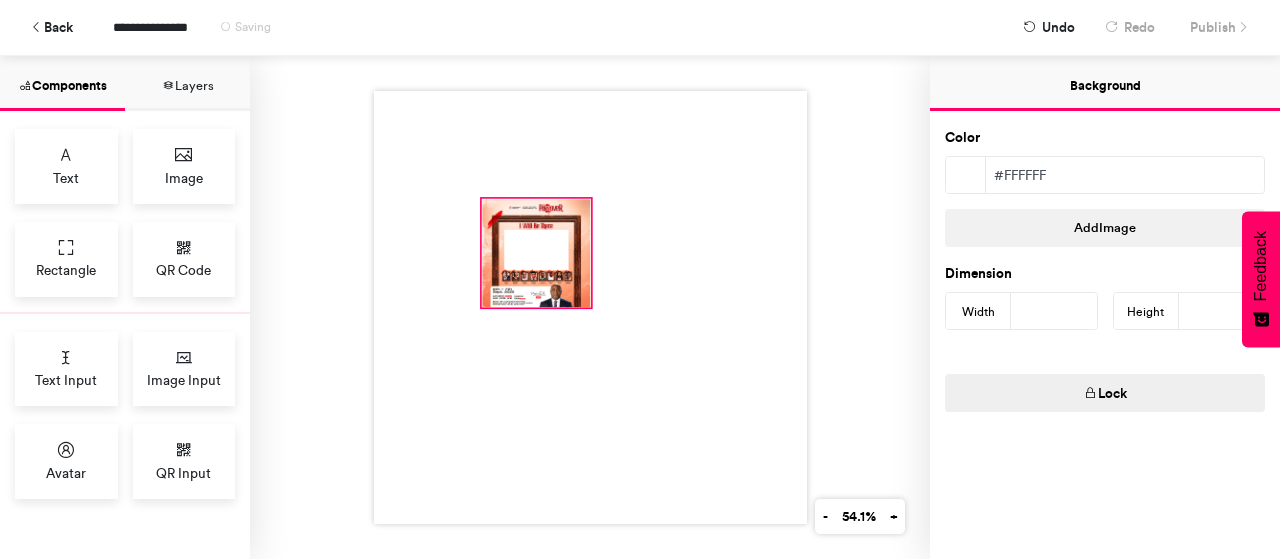 drag, startPoint x: 562, startPoint y: 273, endPoint x: 570, endPoint y: 291, distance: 19.697716 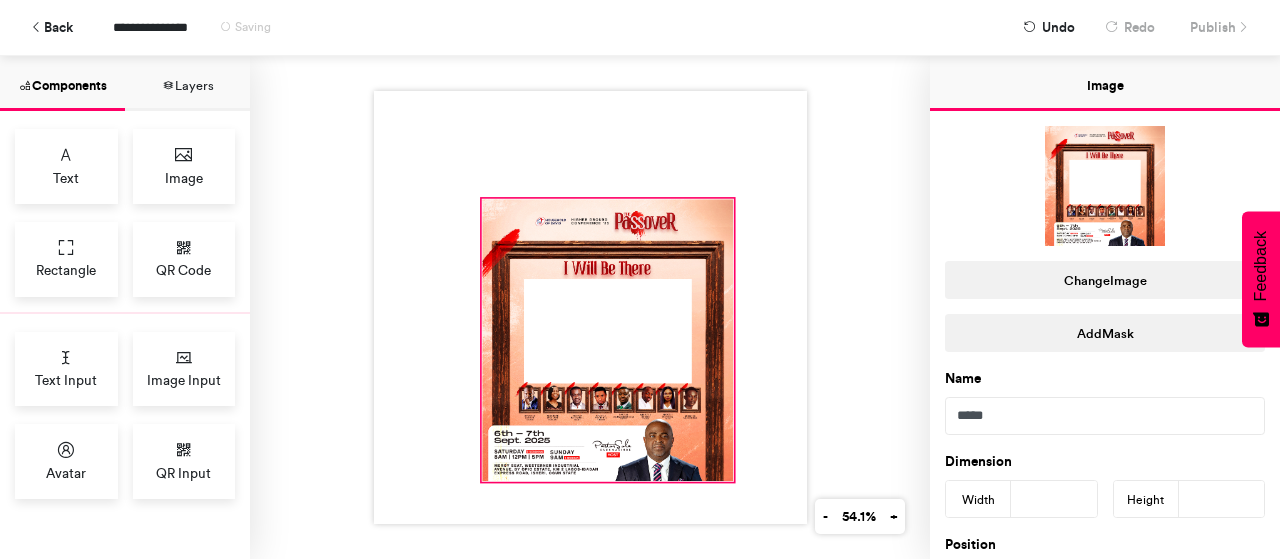 drag, startPoint x: 584, startPoint y: 310, endPoint x: 570, endPoint y: 275, distance: 37.696156 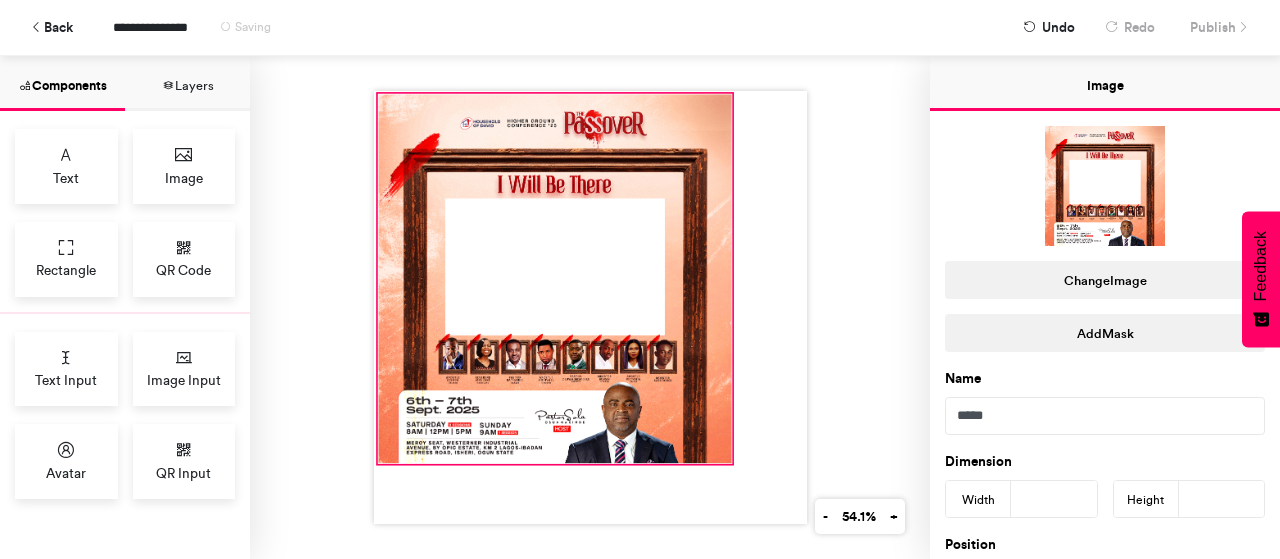 drag, startPoint x: 478, startPoint y: 191, endPoint x: 374, endPoint y: 86, distance: 147.787 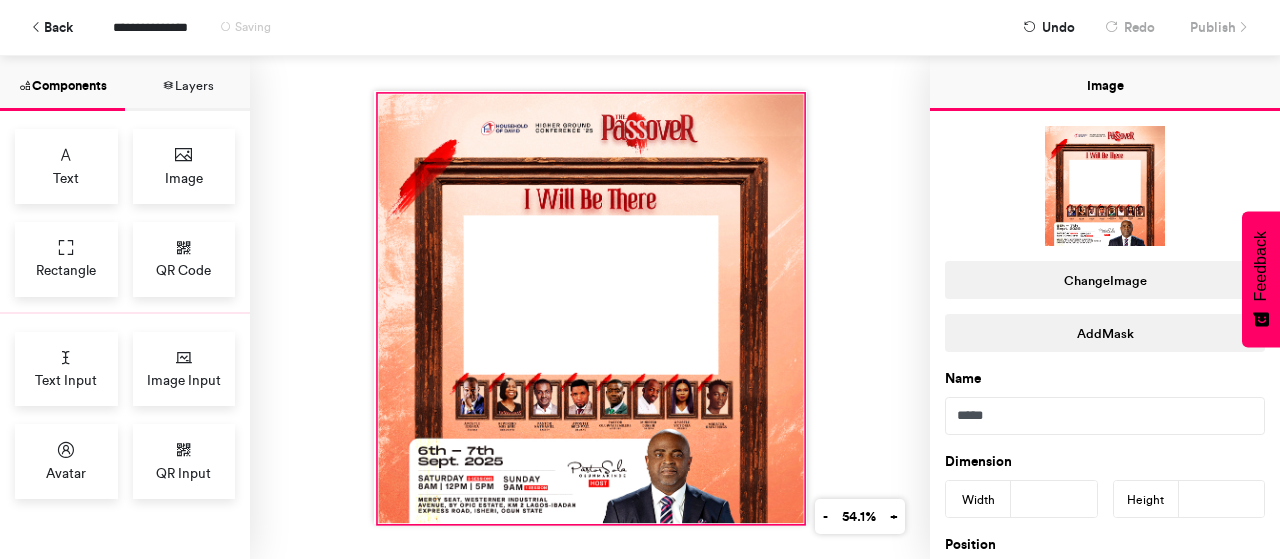drag, startPoint x: 726, startPoint y: 454, endPoint x: 798, endPoint y: 514, distance: 93.723 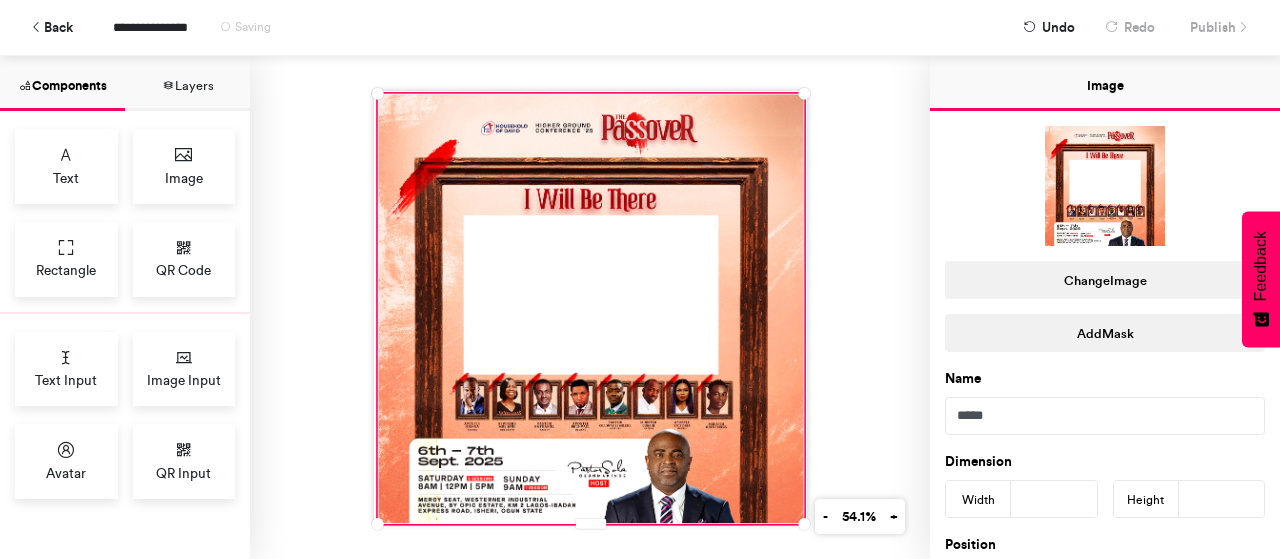 click at bounding box center (590, 307) 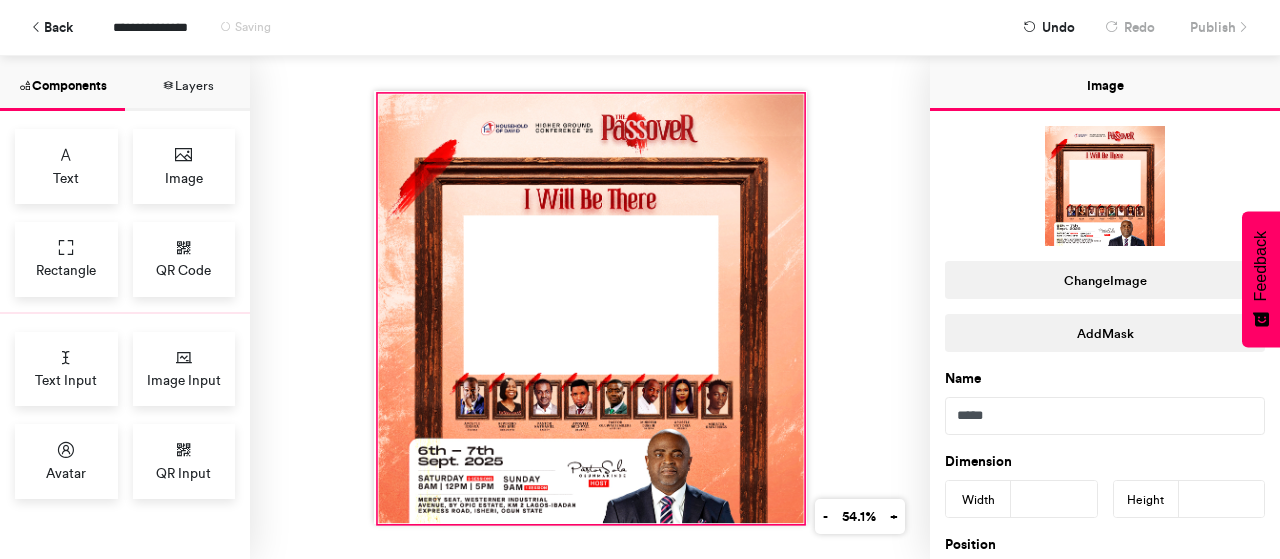 click at bounding box center [590, 308] 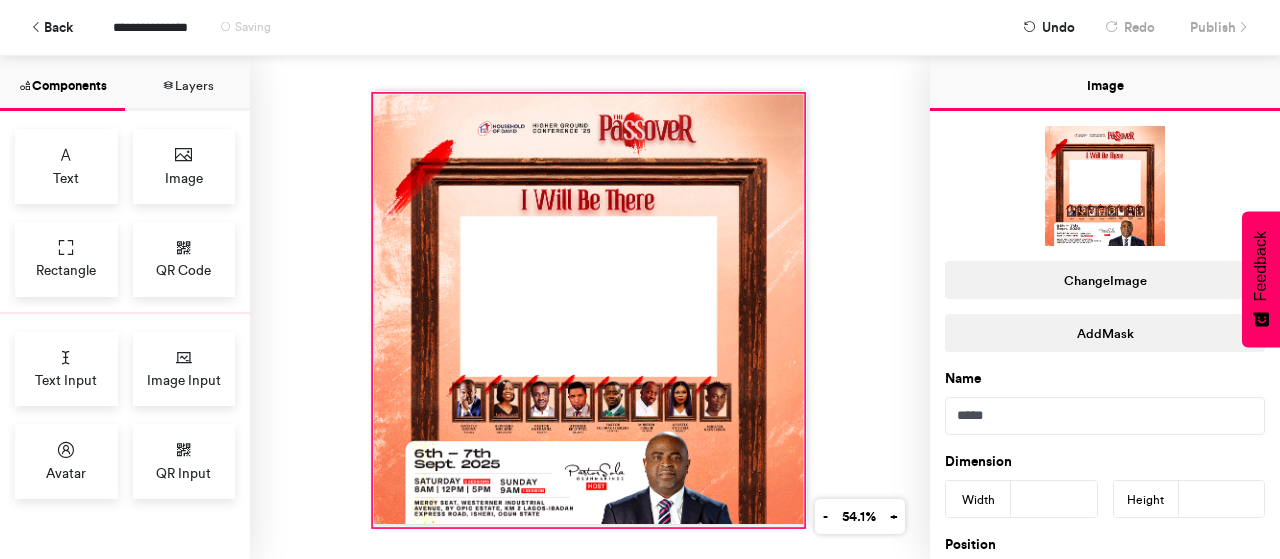 drag, startPoint x: 370, startPoint y: 517, endPoint x: 490, endPoint y: 449, distance: 137.92752 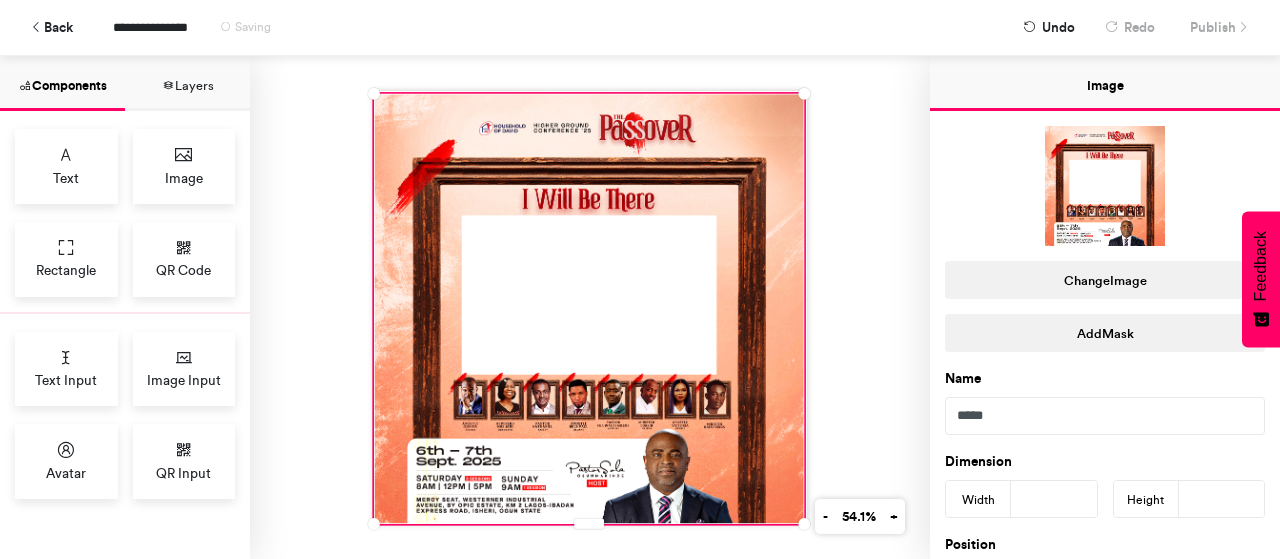 click at bounding box center (590, 307) 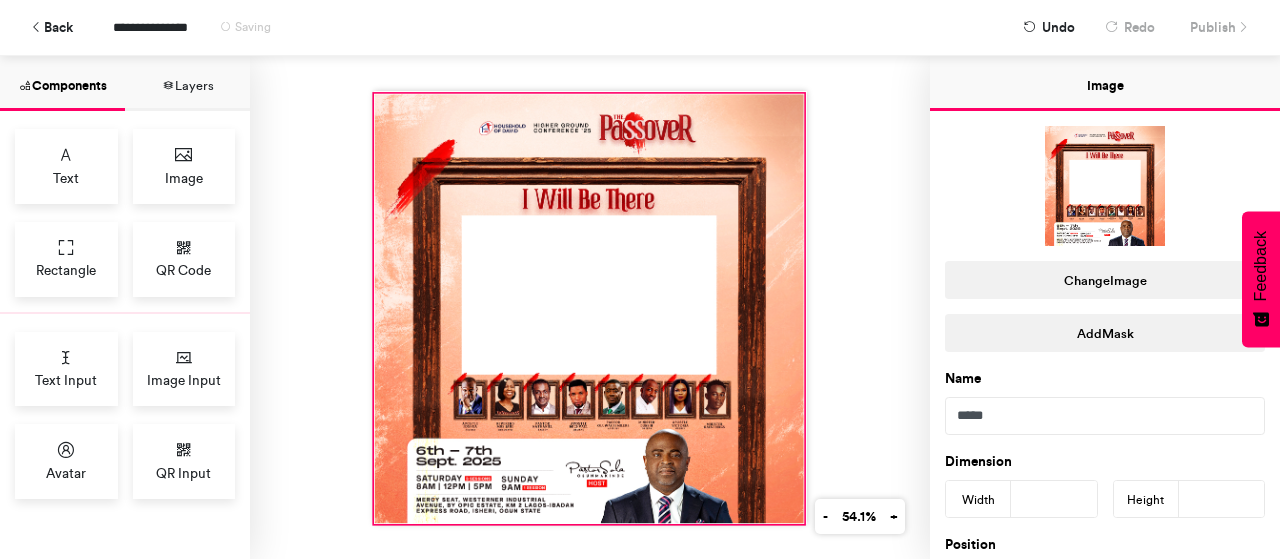 click at bounding box center [588, 308] 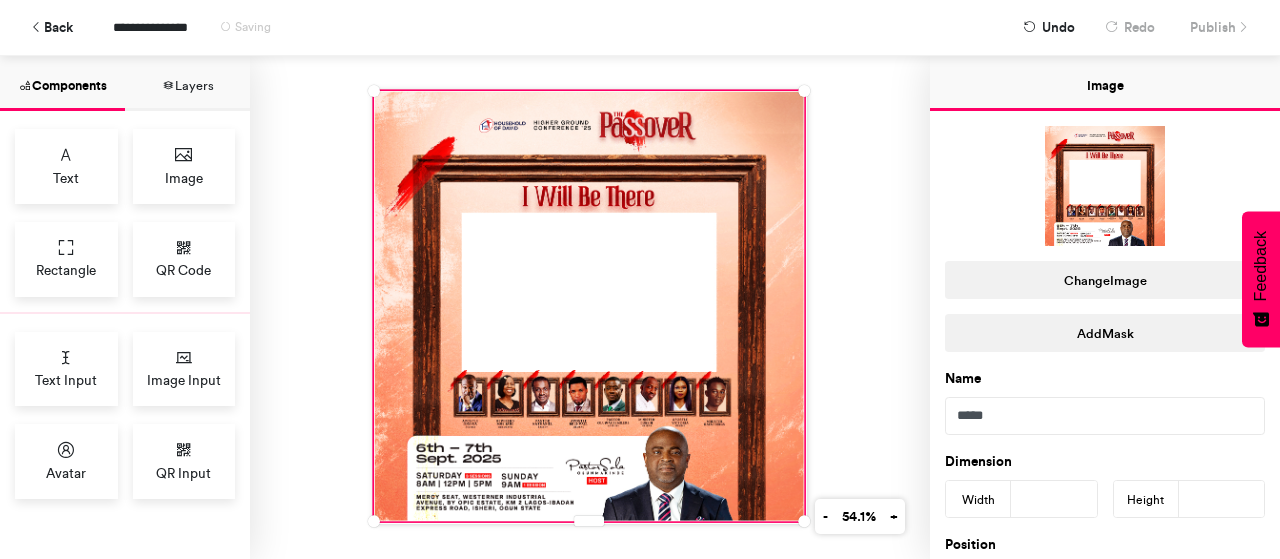 type on "**" 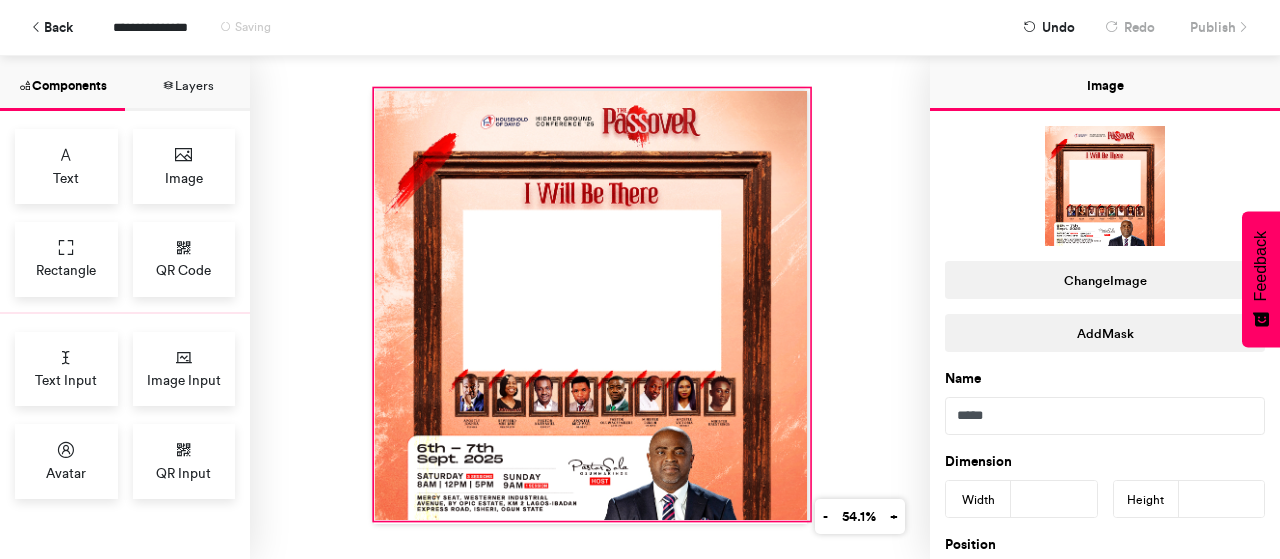 click at bounding box center [590, 307] 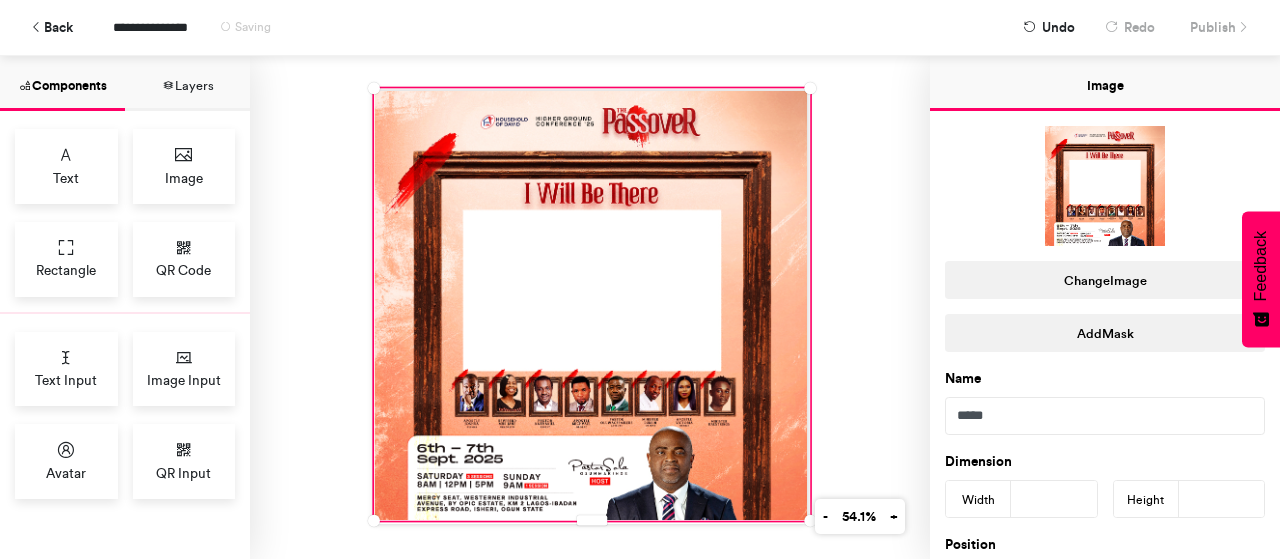 click at bounding box center [590, 307] 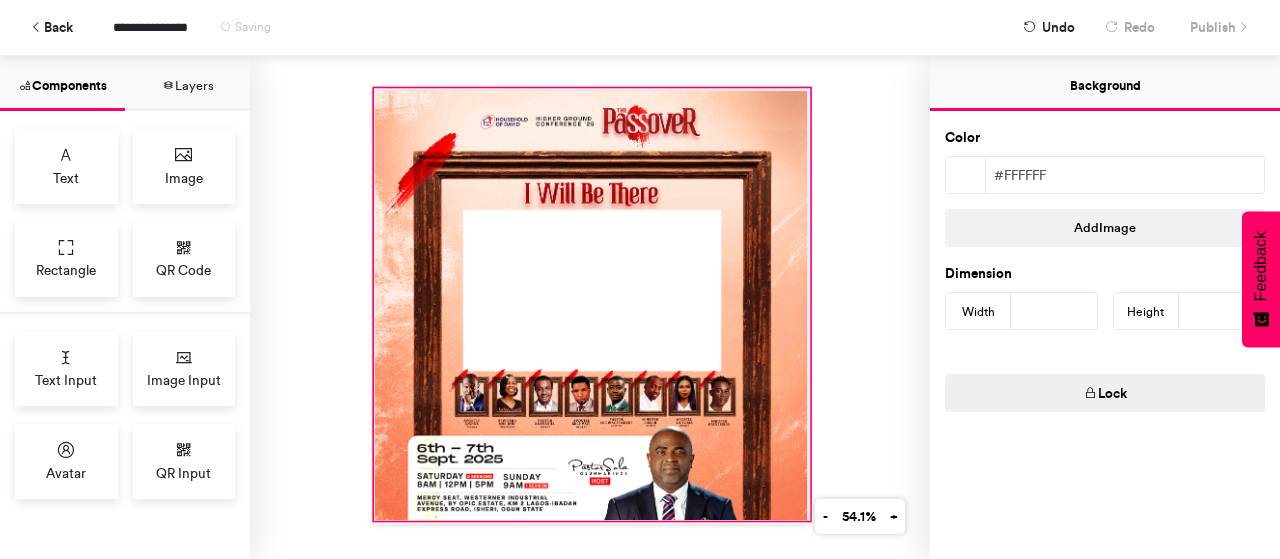 click at bounding box center [591, 304] 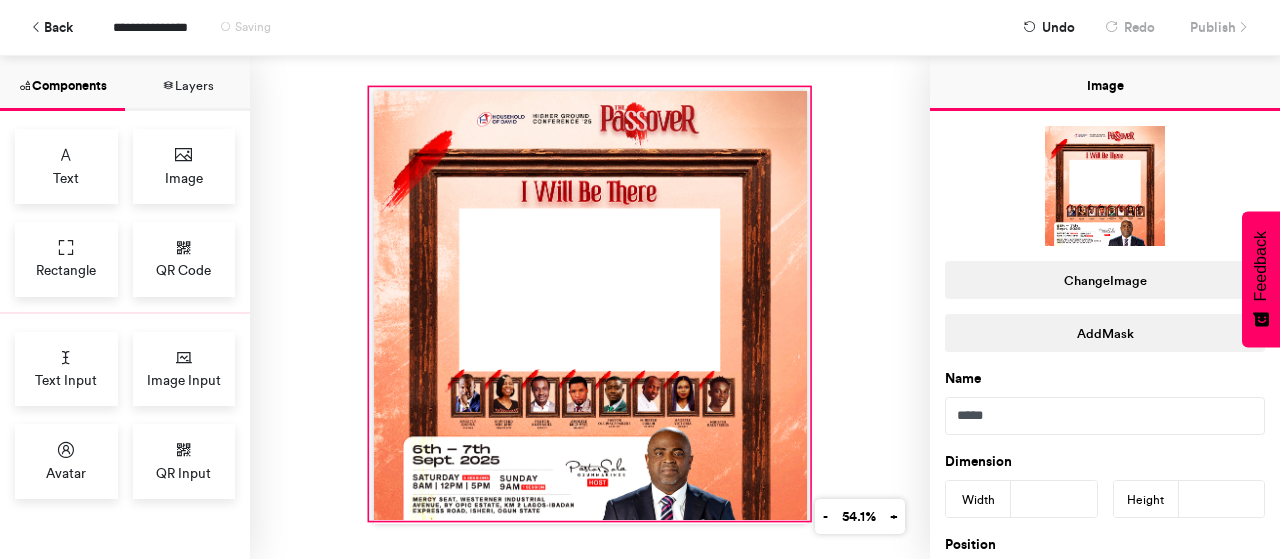 click at bounding box center [590, 307] 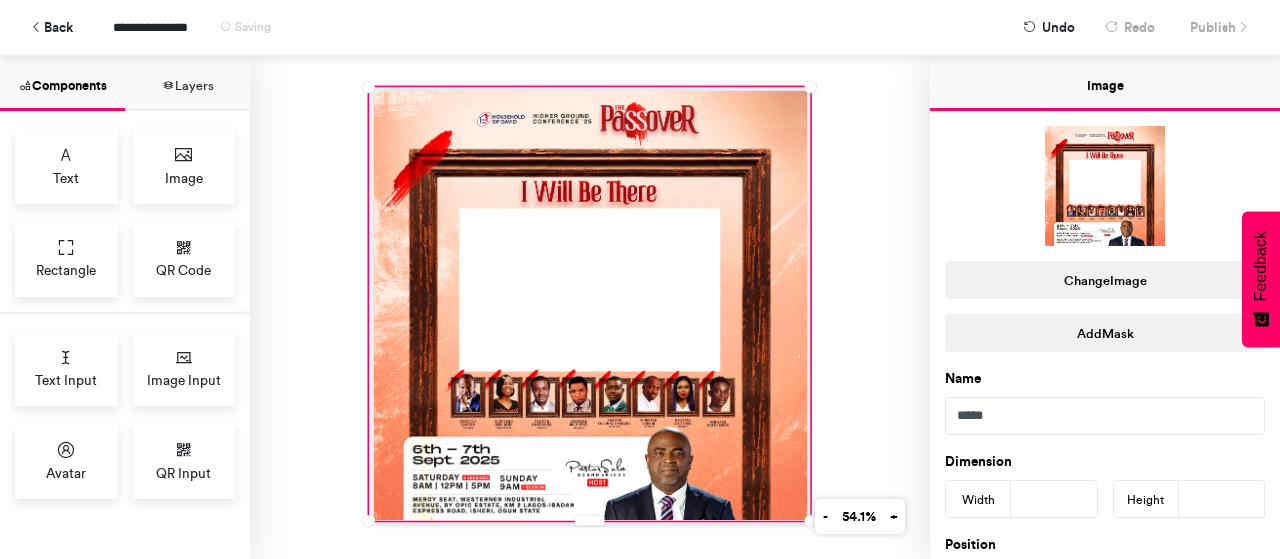 click at bounding box center (590, 307) 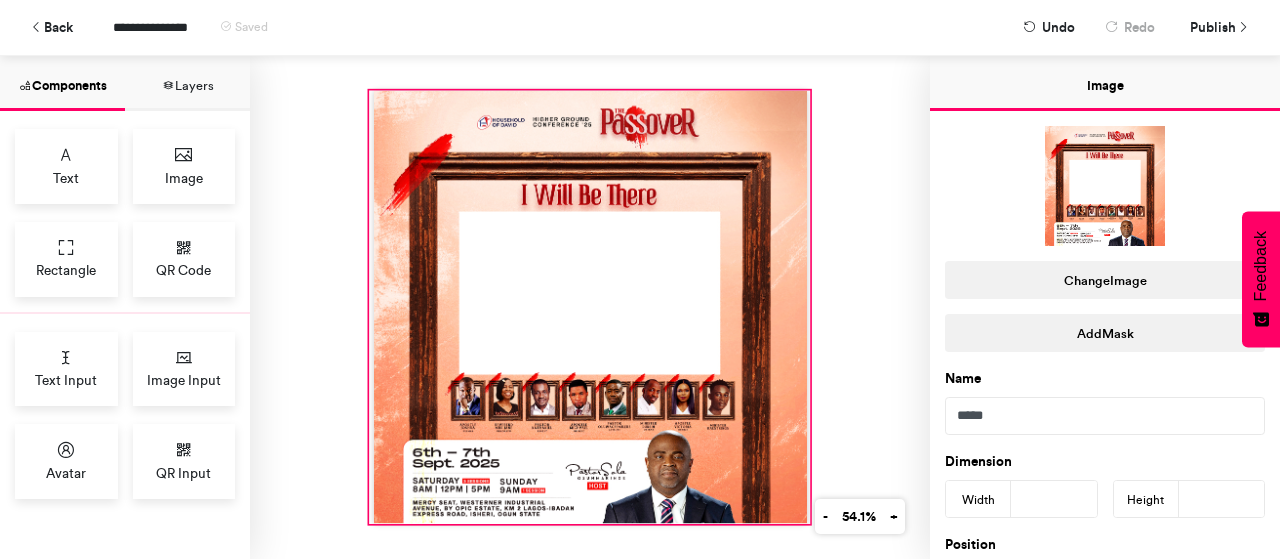 click at bounding box center [589, 307] 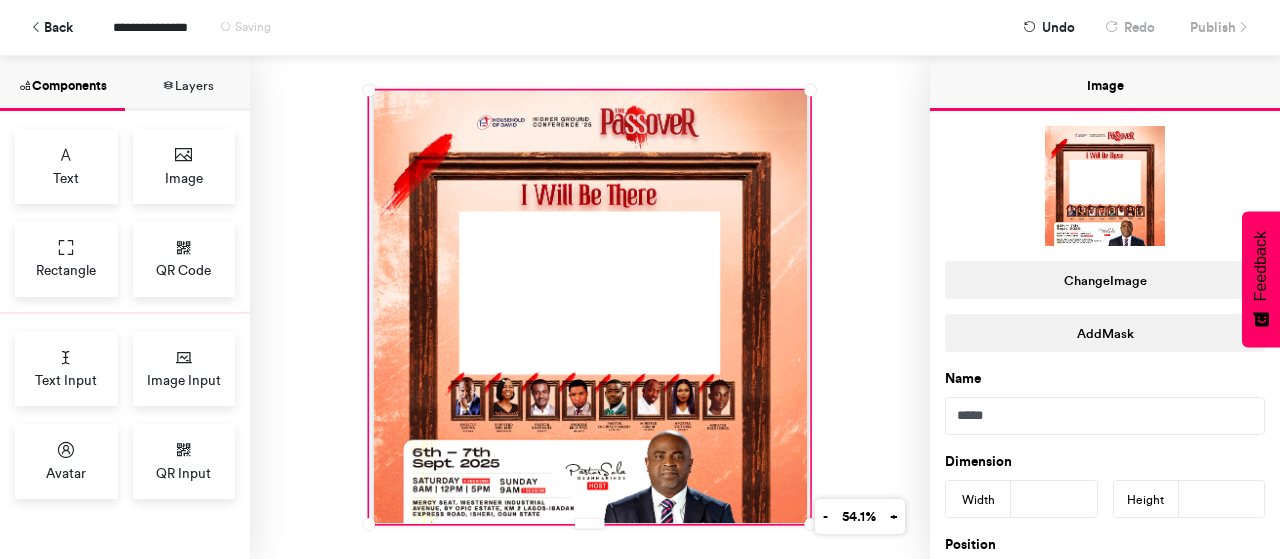 click at bounding box center (590, 307) 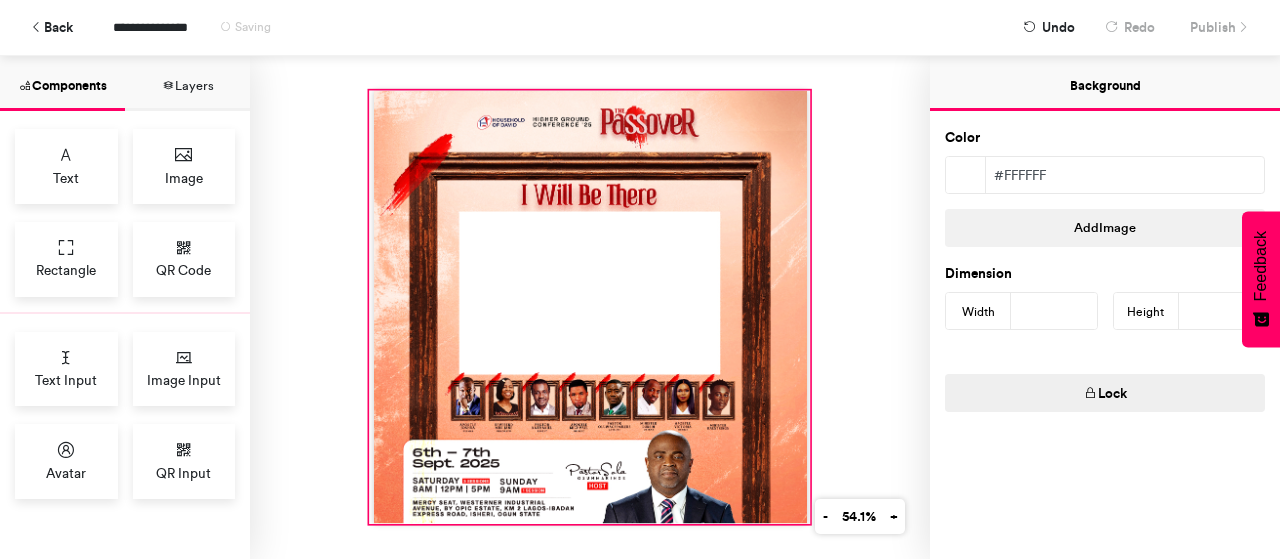 drag, startPoint x: 166, startPoint y: 370, endPoint x: 594, endPoint y: 272, distance: 439.0763 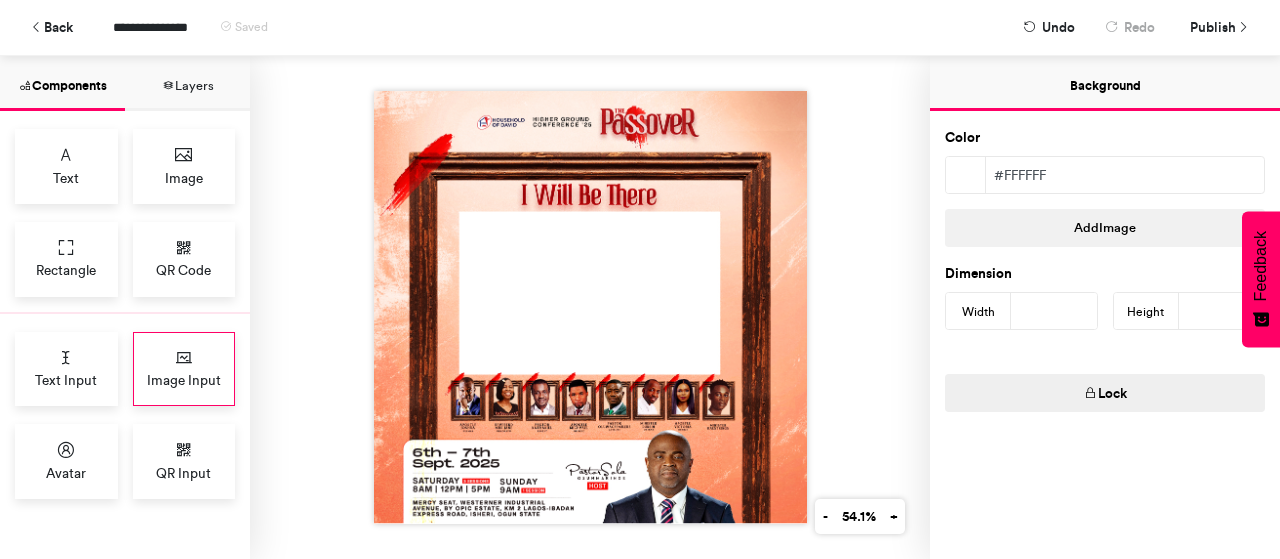 click at bounding box center (184, 358) 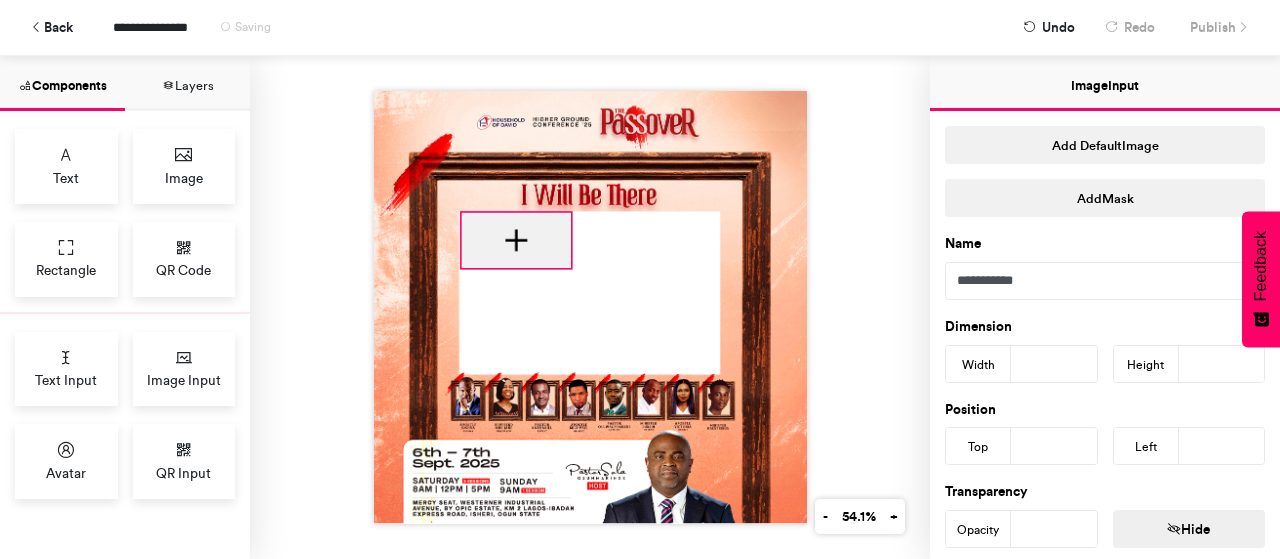 drag, startPoint x: 532, startPoint y: 242, endPoint x: 512, endPoint y: 256, distance: 24.41311 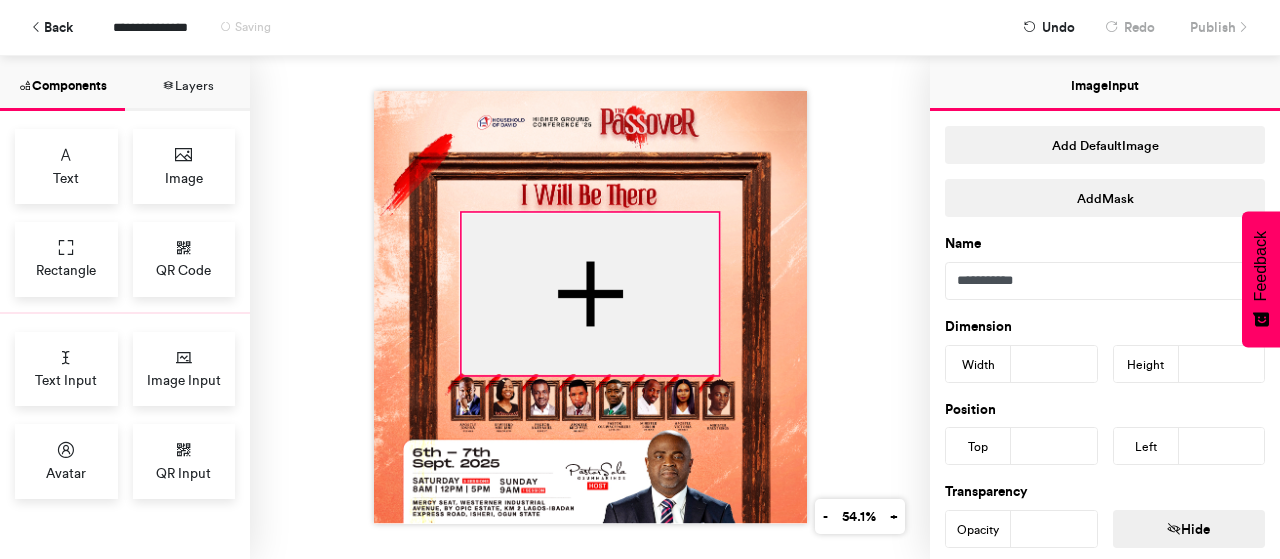 drag, startPoint x: 558, startPoint y: 260, endPoint x: 705, endPoint y: 361, distance: 178.35358 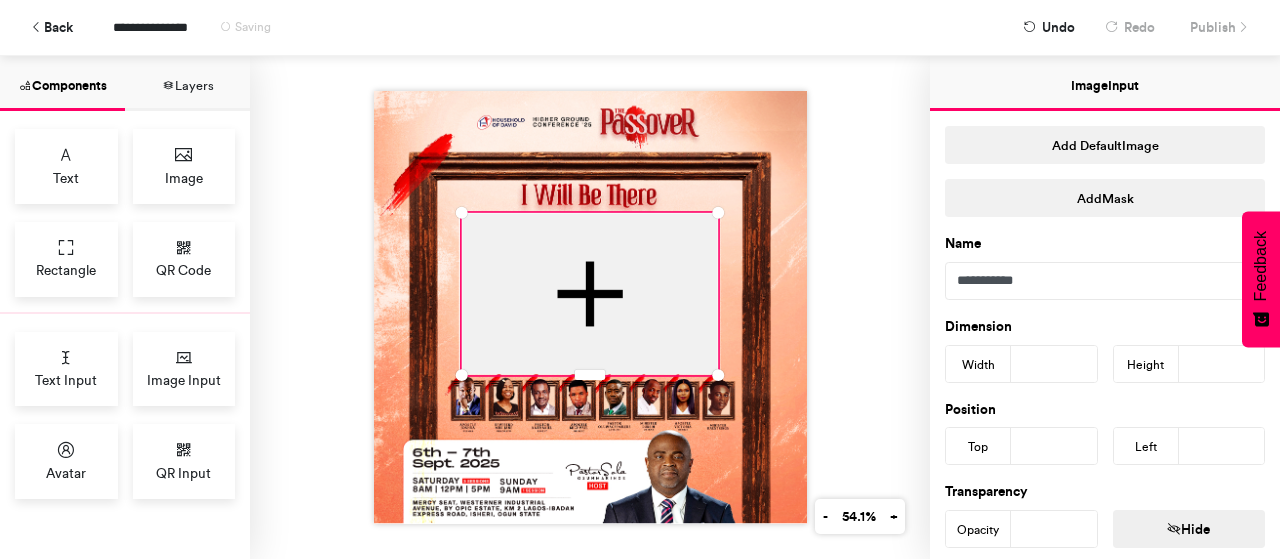 click at bounding box center (590, 307) 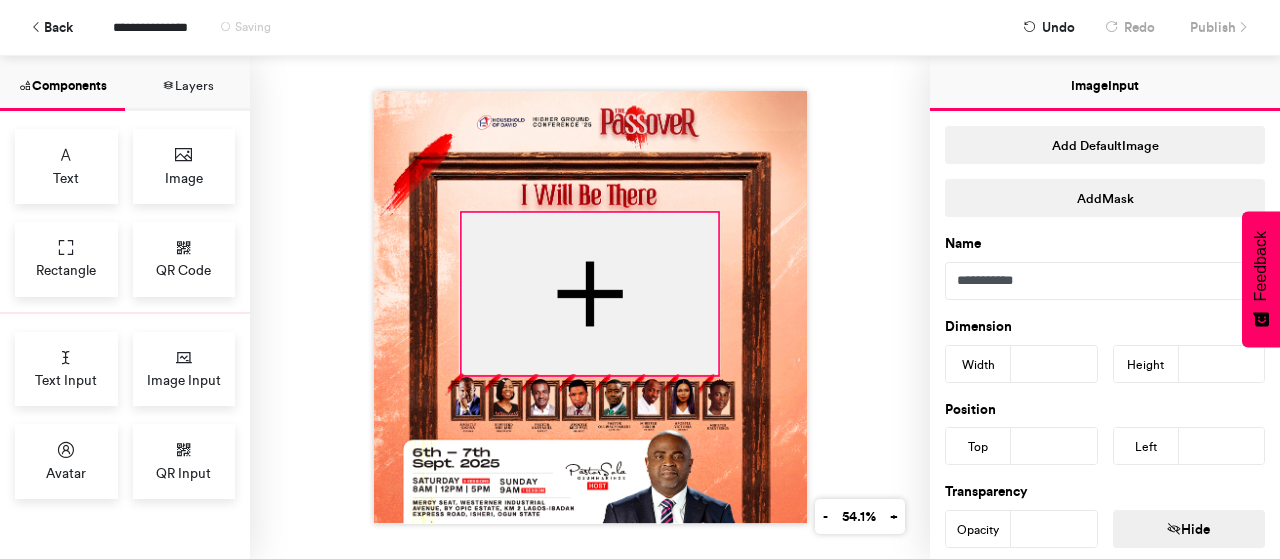 click at bounding box center [589, 293] 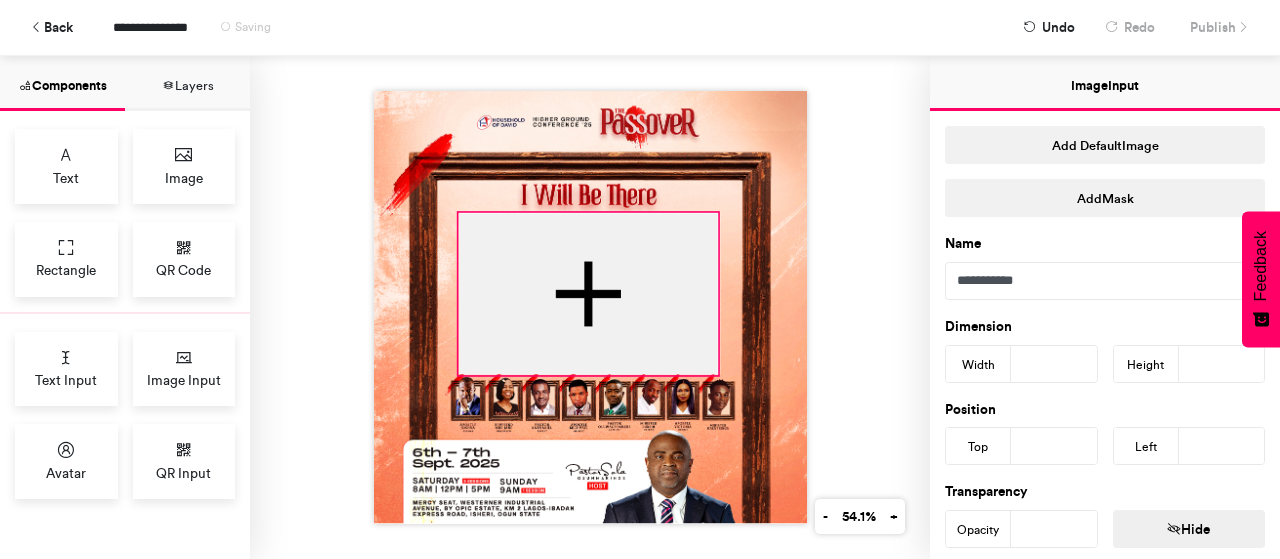 click at bounding box center [590, 307] 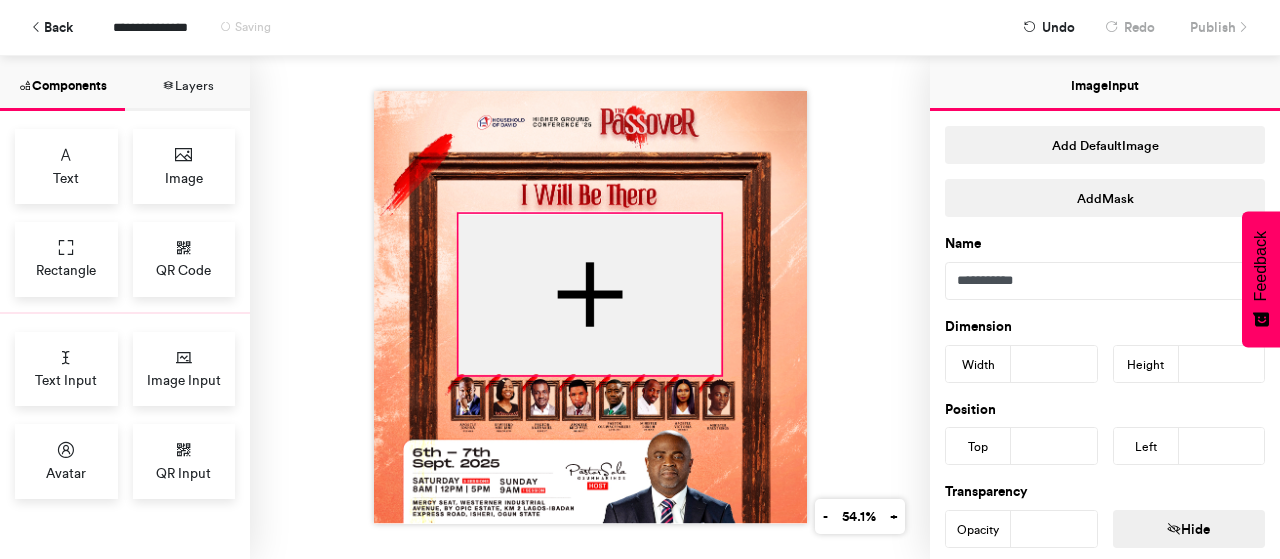 click at bounding box center (590, 307) 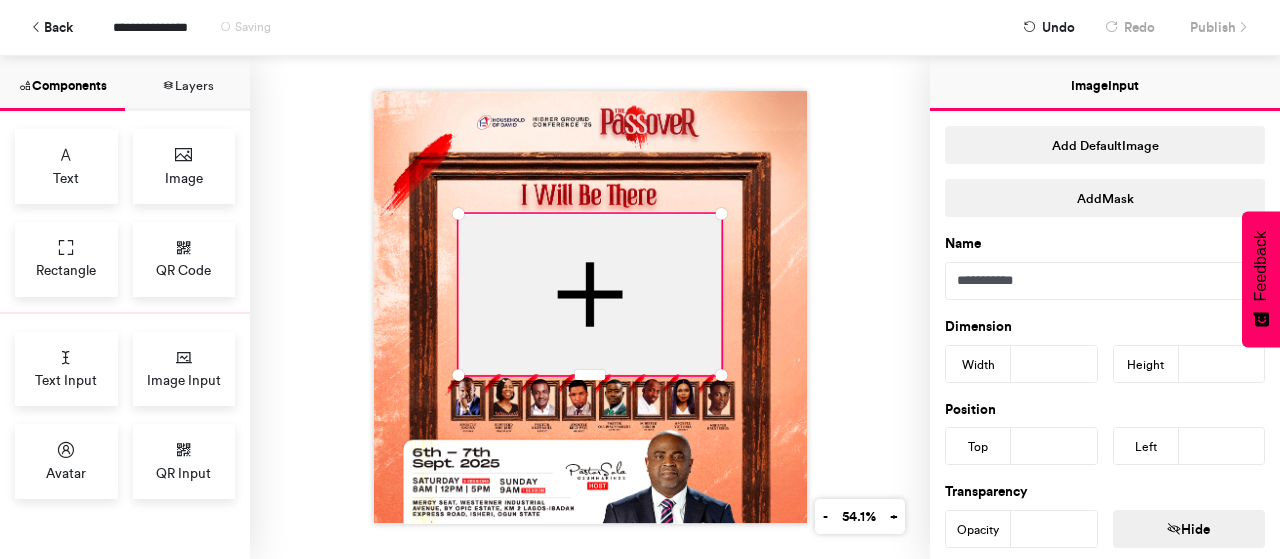 click at bounding box center [590, 307] 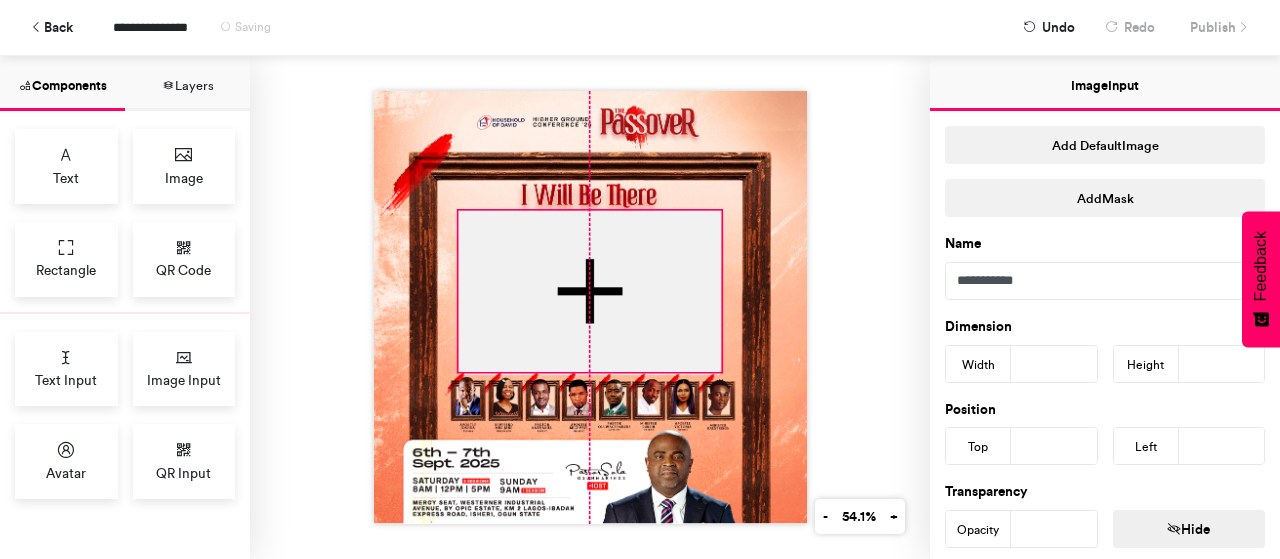 click at bounding box center [589, 291] 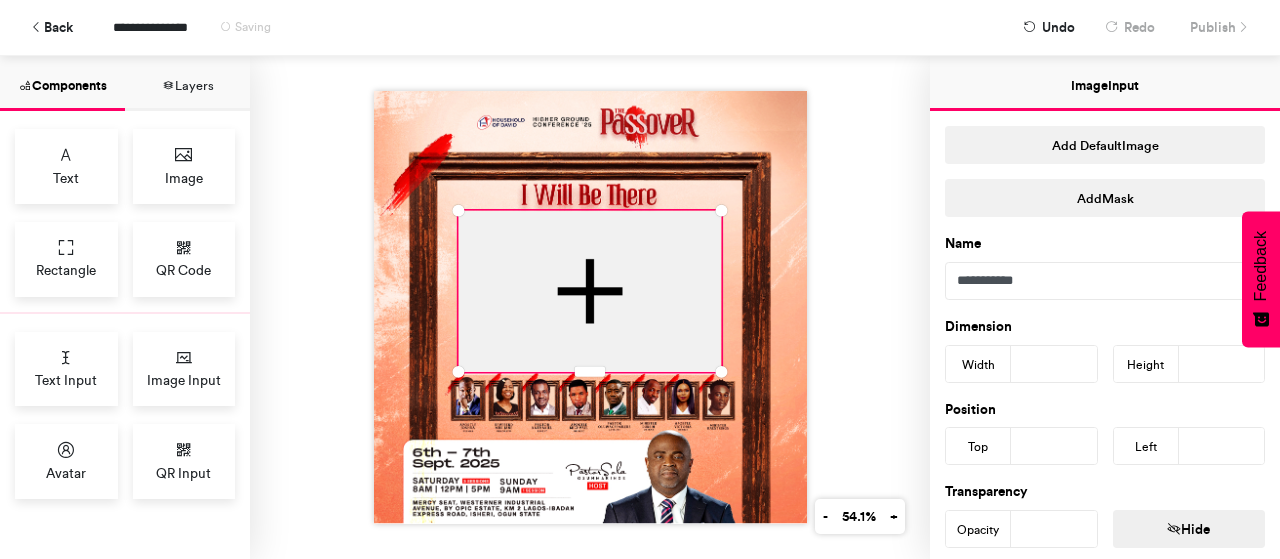 click at bounding box center [590, 307] 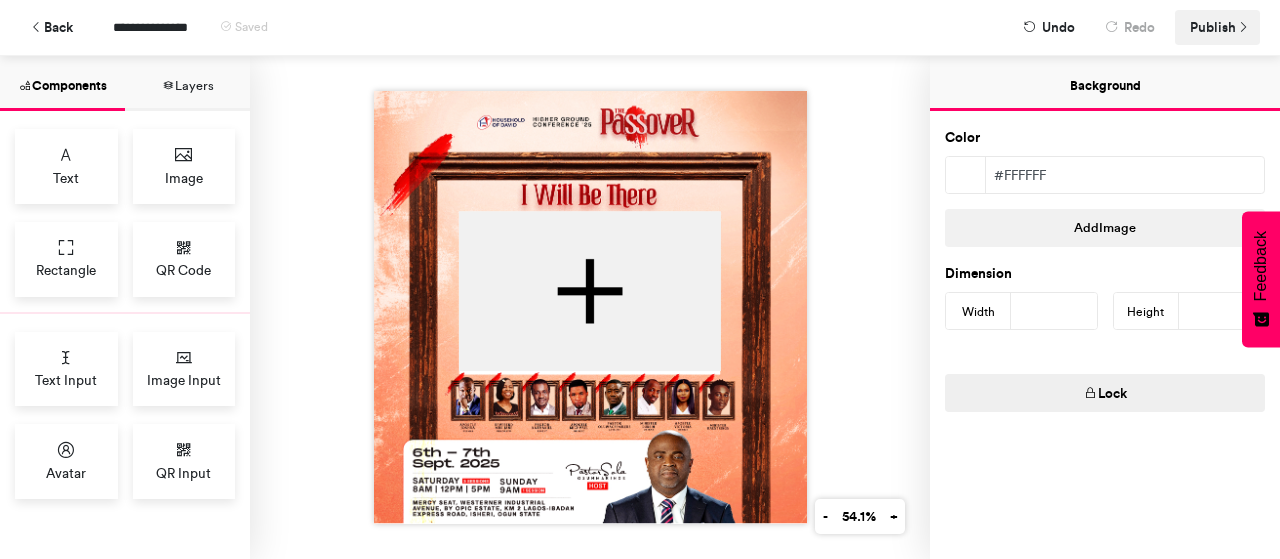 click on "Publish" at bounding box center [1213, 27] 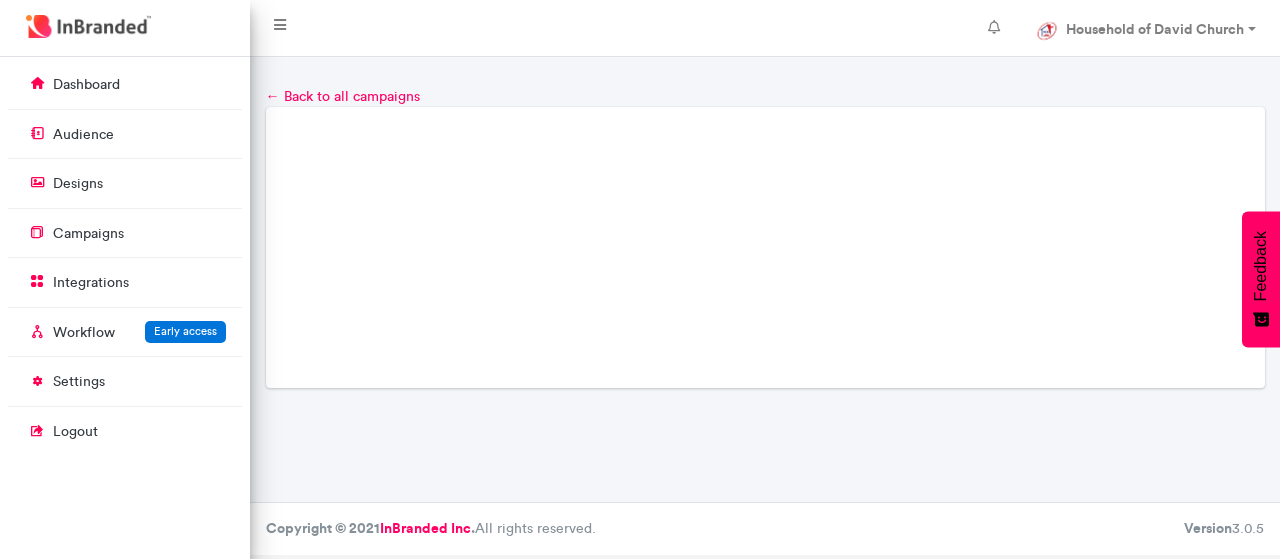 scroll, scrollTop: 0, scrollLeft: 0, axis: both 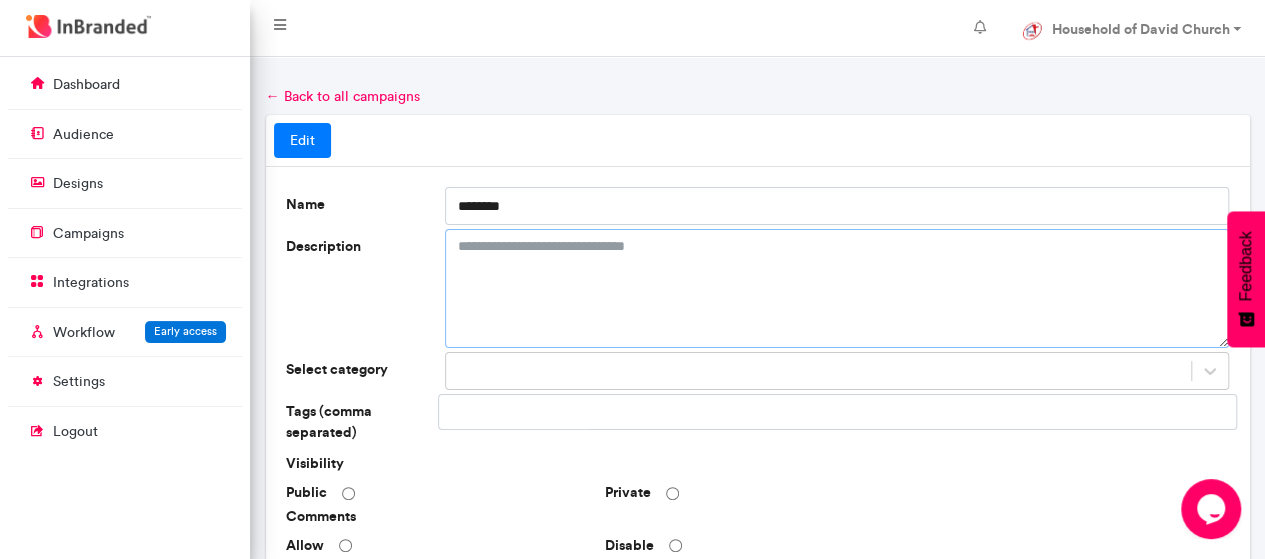 click on "Description" at bounding box center [837, 288] 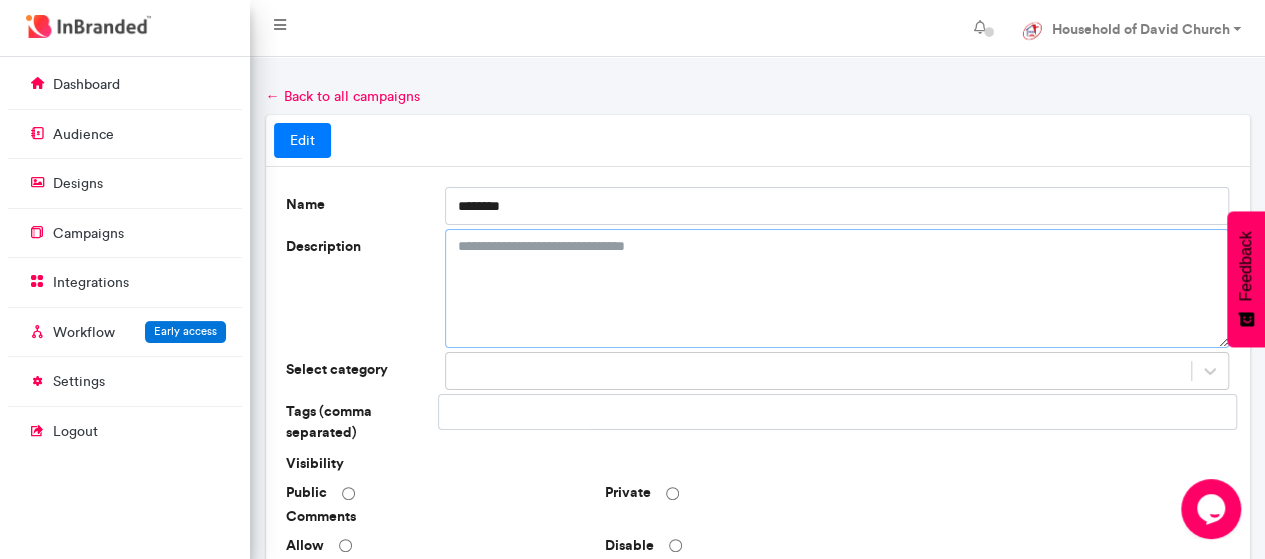 paste on "**********" 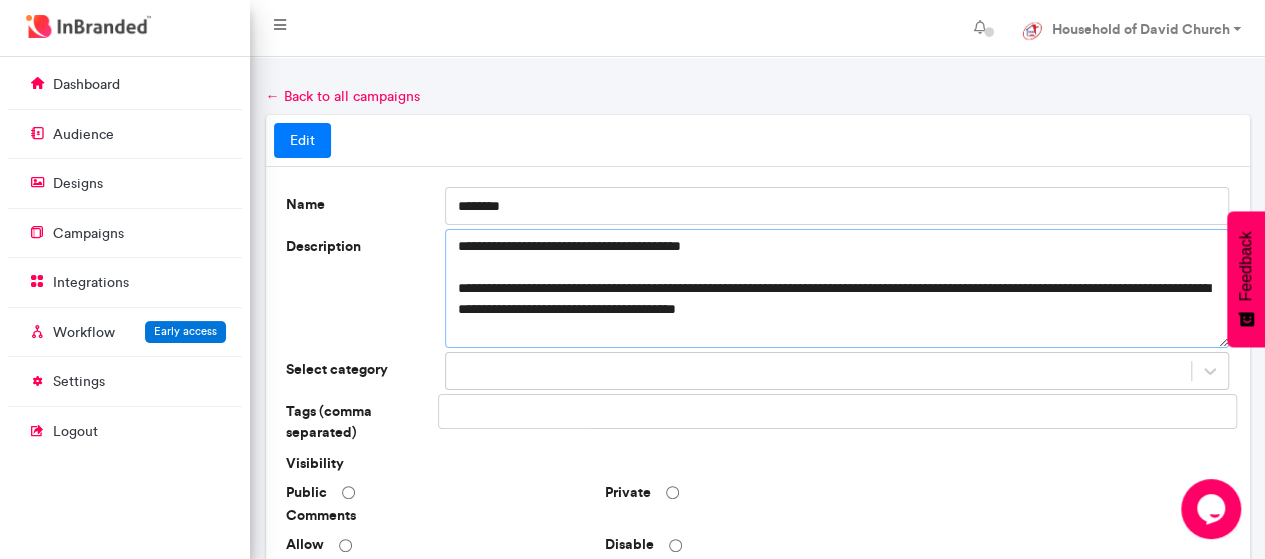 scroll, scrollTop: 0, scrollLeft: 0, axis: both 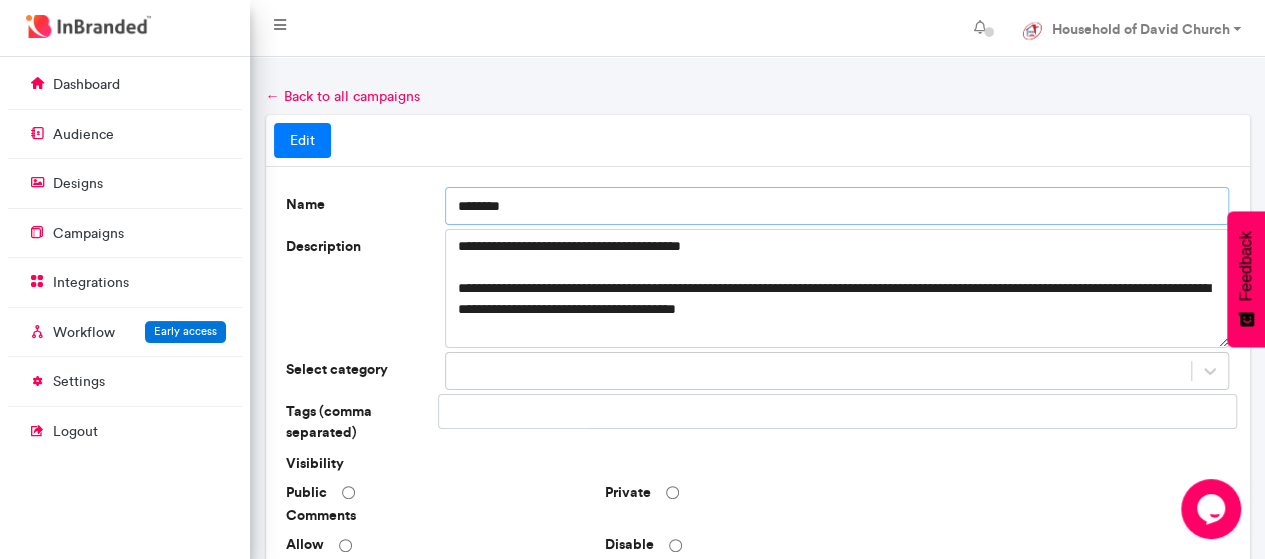 click on "********" at bounding box center (837, 206) 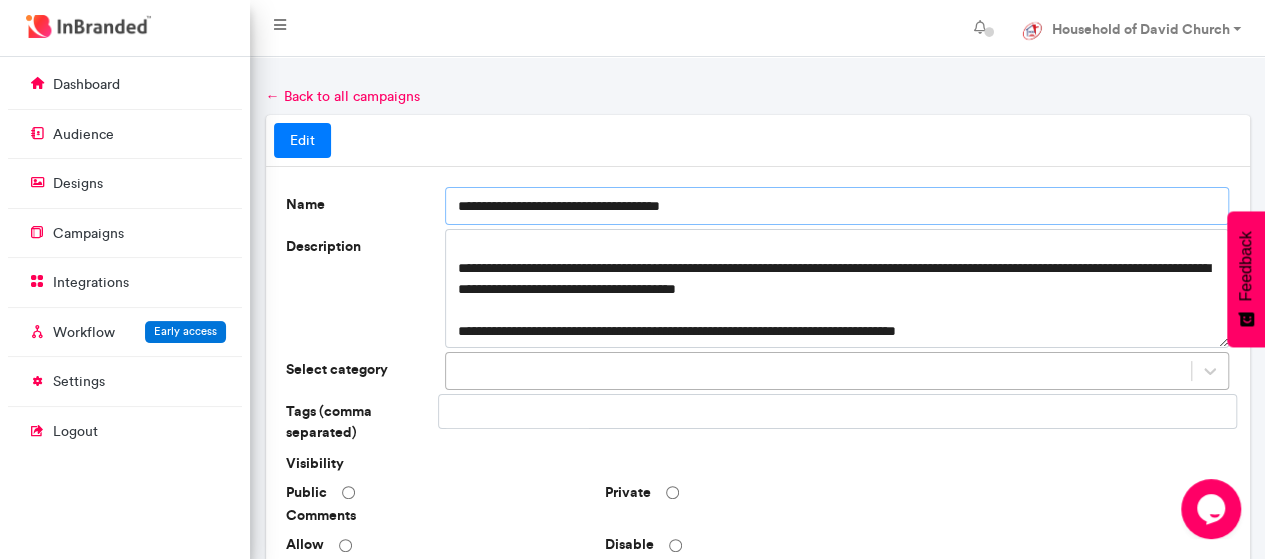 scroll, scrollTop: 20, scrollLeft: 0, axis: vertical 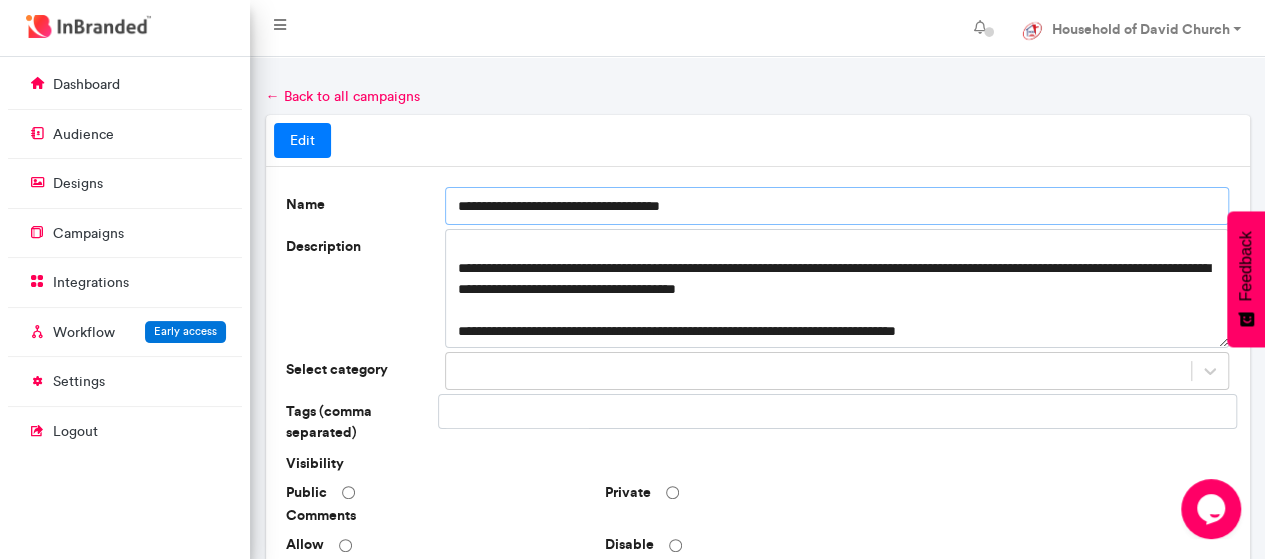 click on "**********" at bounding box center [837, 206] 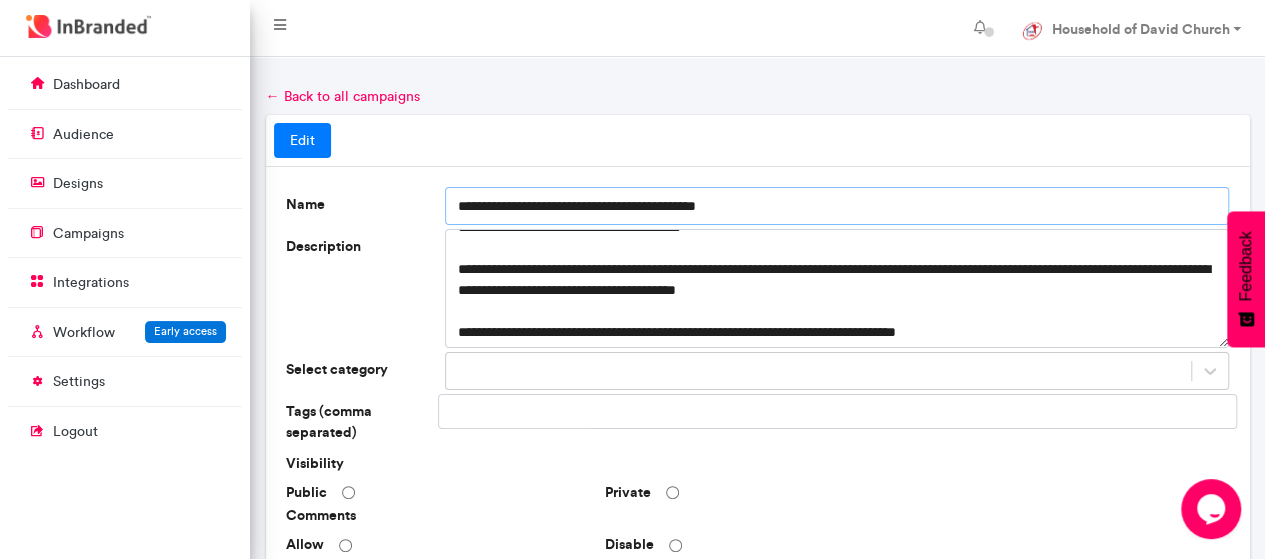 scroll, scrollTop: 20, scrollLeft: 0, axis: vertical 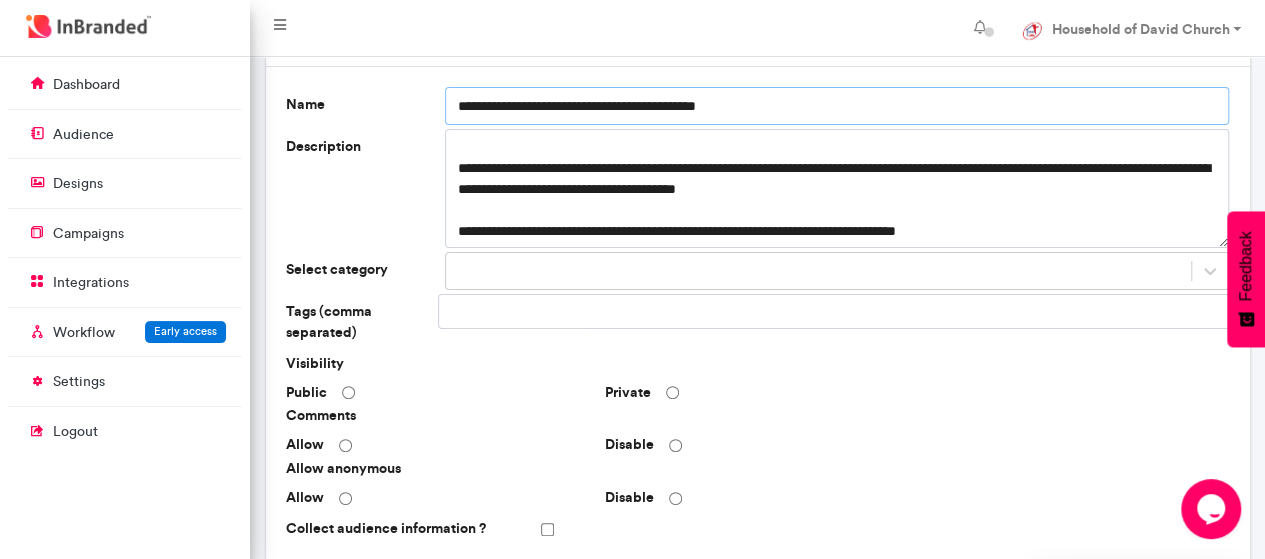 type on "**********" 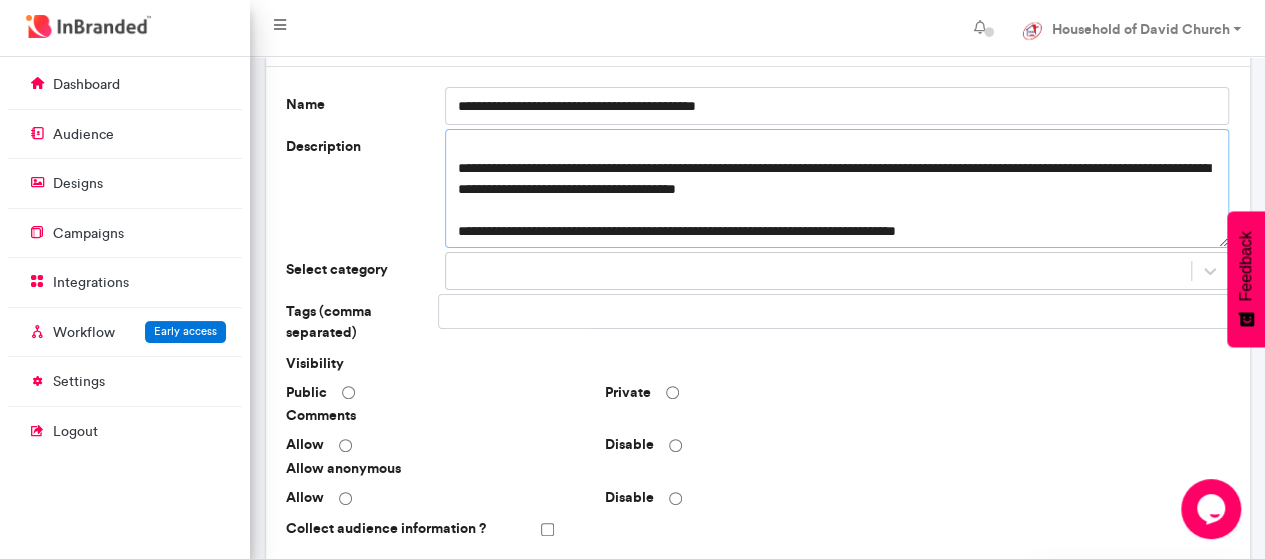 drag, startPoint x: 1005, startPoint y: 229, endPoint x: 455, endPoint y: 233, distance: 550.0145 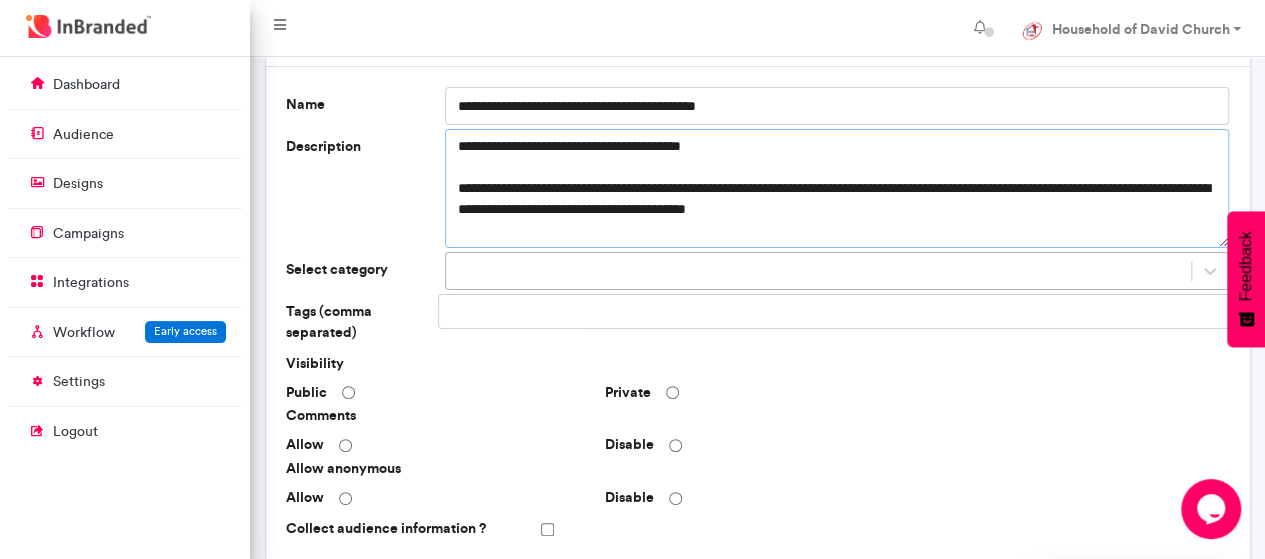 scroll, scrollTop: 12, scrollLeft: 0, axis: vertical 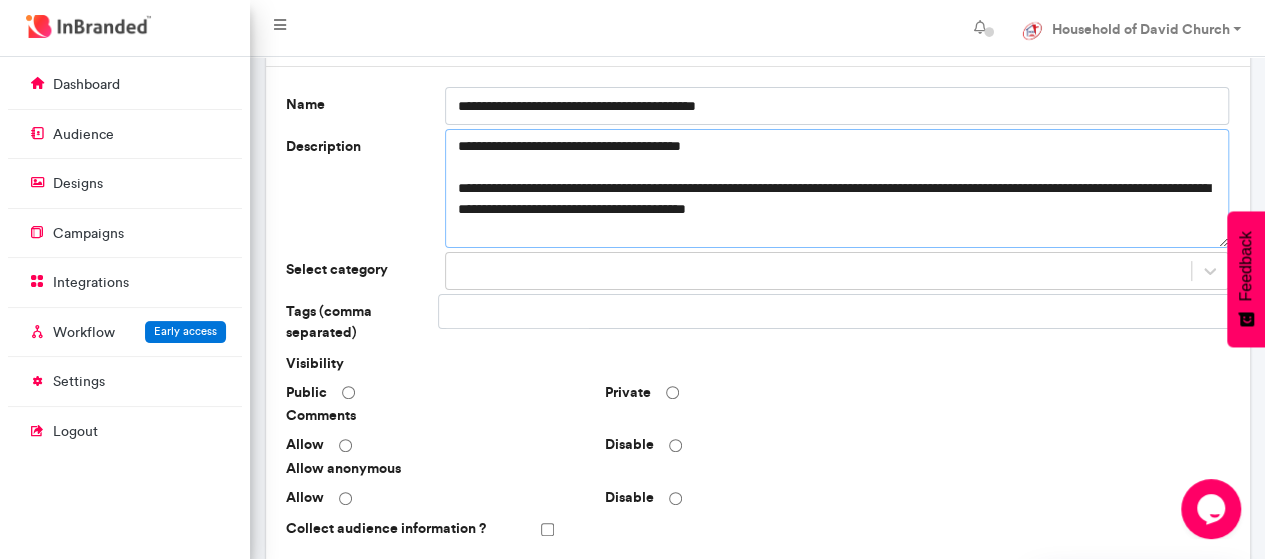 paste on "**********" 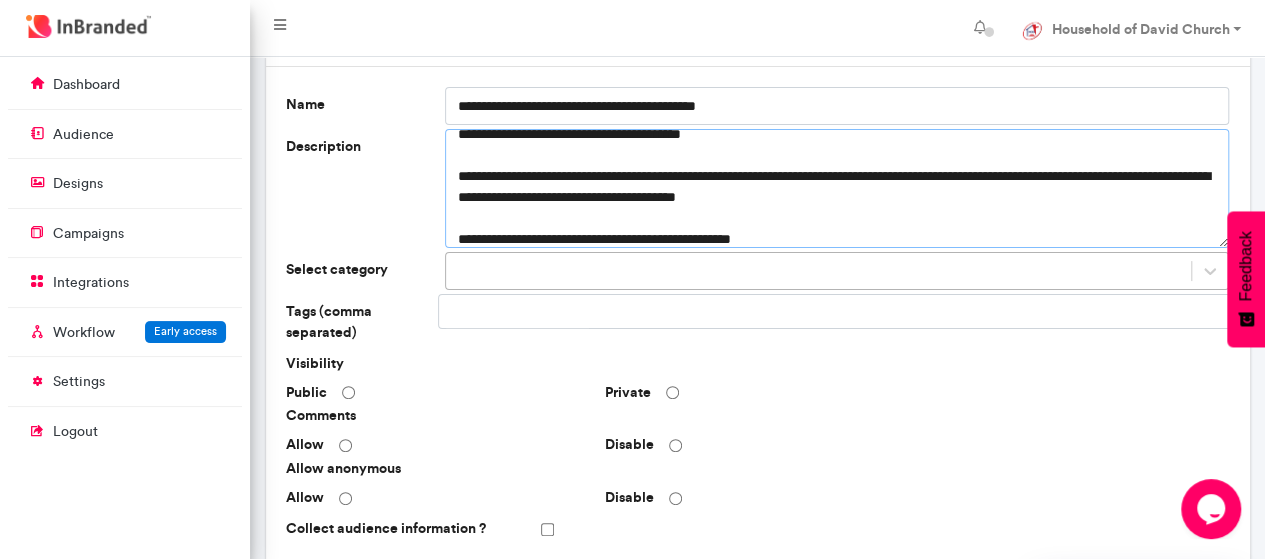 type on "**********" 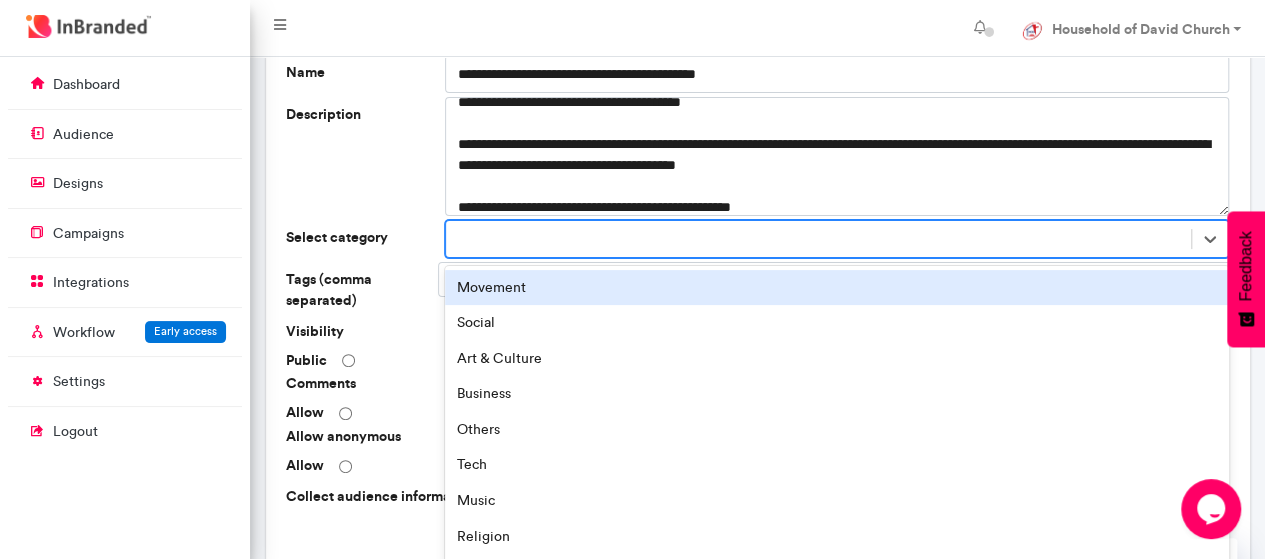 click on "option Movement focused, 1 of 16. 16 results available. Use Up and Down to choose options, press Enter to select the currently focused option, press Escape to exit the menu, press Tab to select the option and exit the menu. Movement Social Art  &  Culture Business Others Tech Music Religion Film Safety  &  Health Sports Fashion  &  Beauty Food  &  Drinks Education Celebration Event  &  Conference" at bounding box center [837, 239] 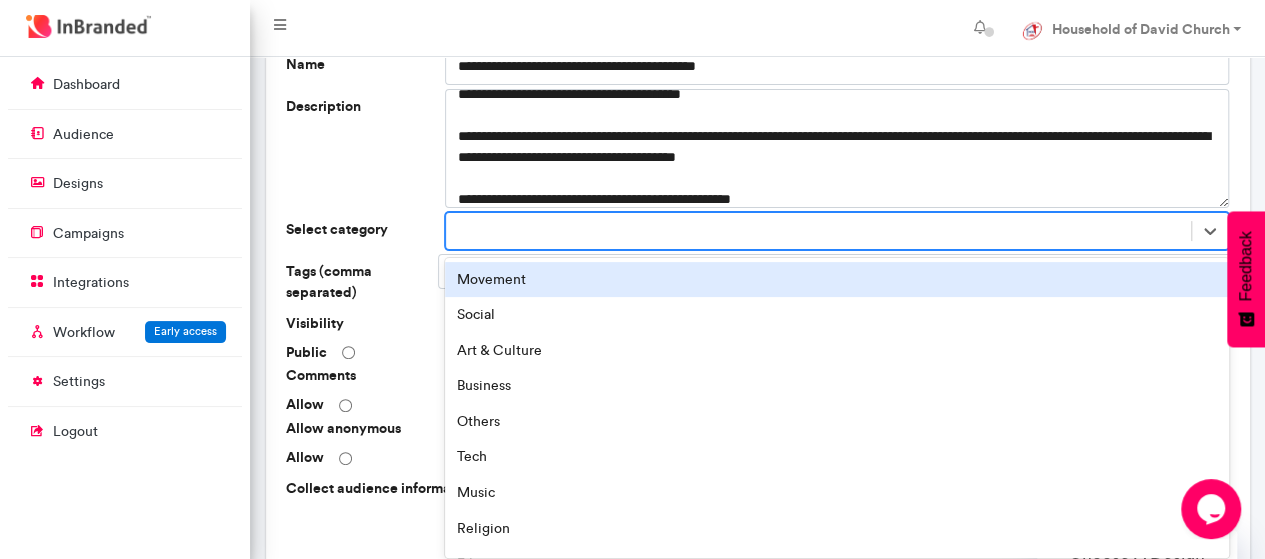 scroll, scrollTop: 146, scrollLeft: 0, axis: vertical 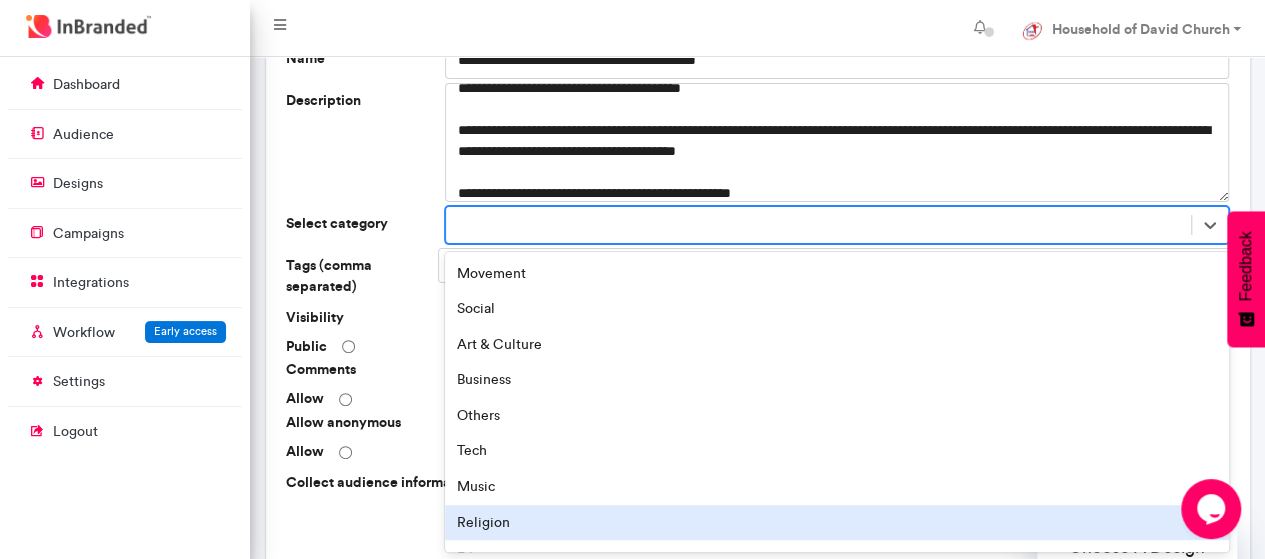 click on "Religion" at bounding box center (837, 523) 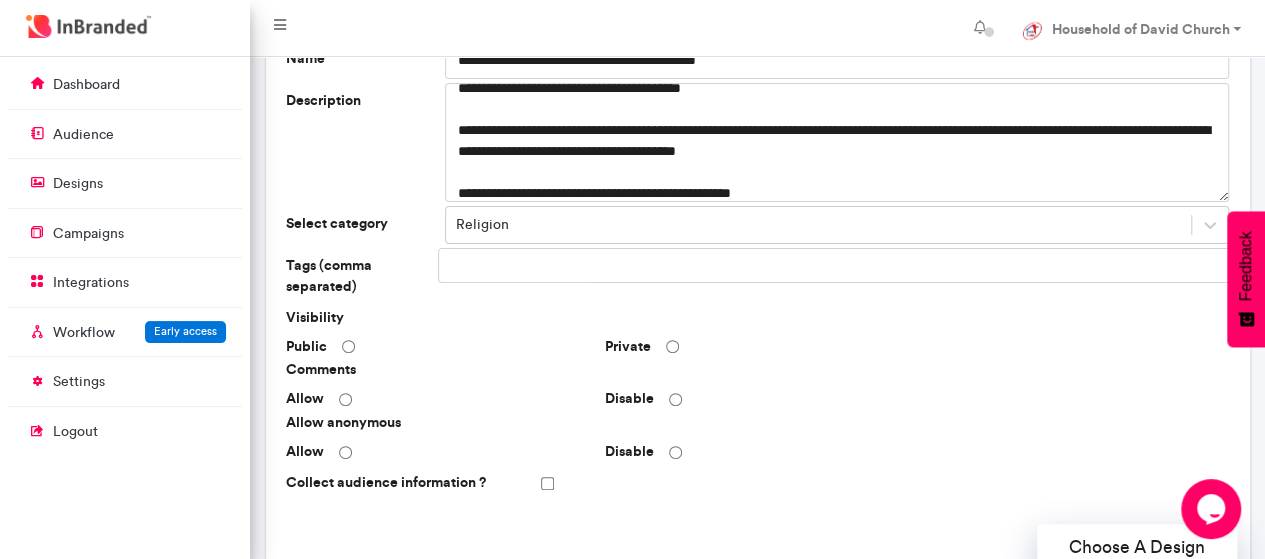 click at bounding box center (837, 266) 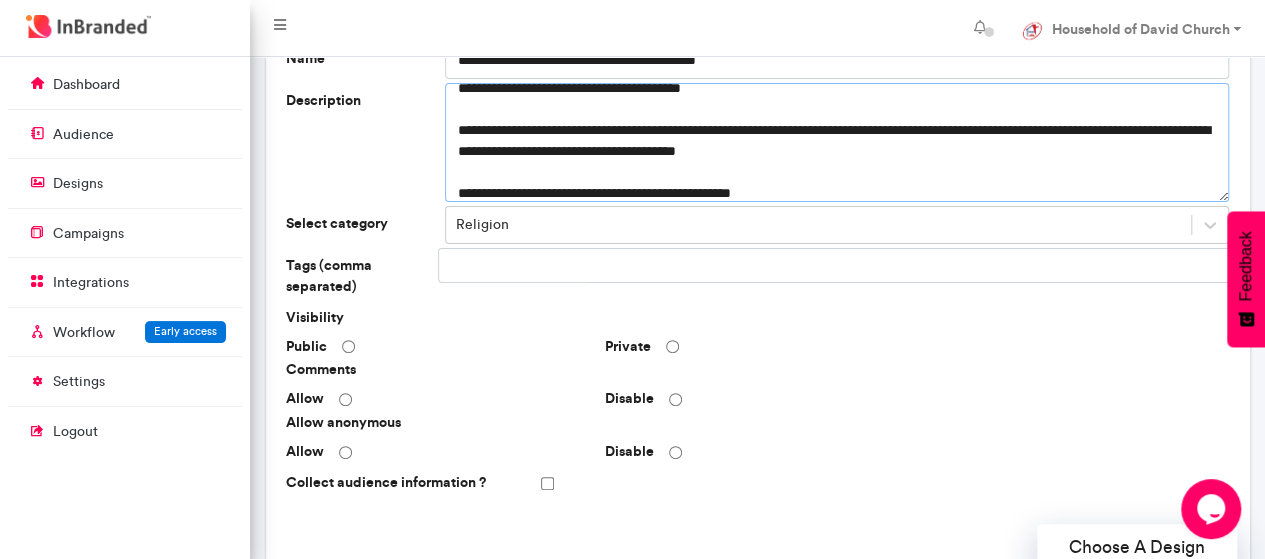 drag, startPoint x: 528, startPoint y: 125, endPoint x: 732, endPoint y: 130, distance: 204.06126 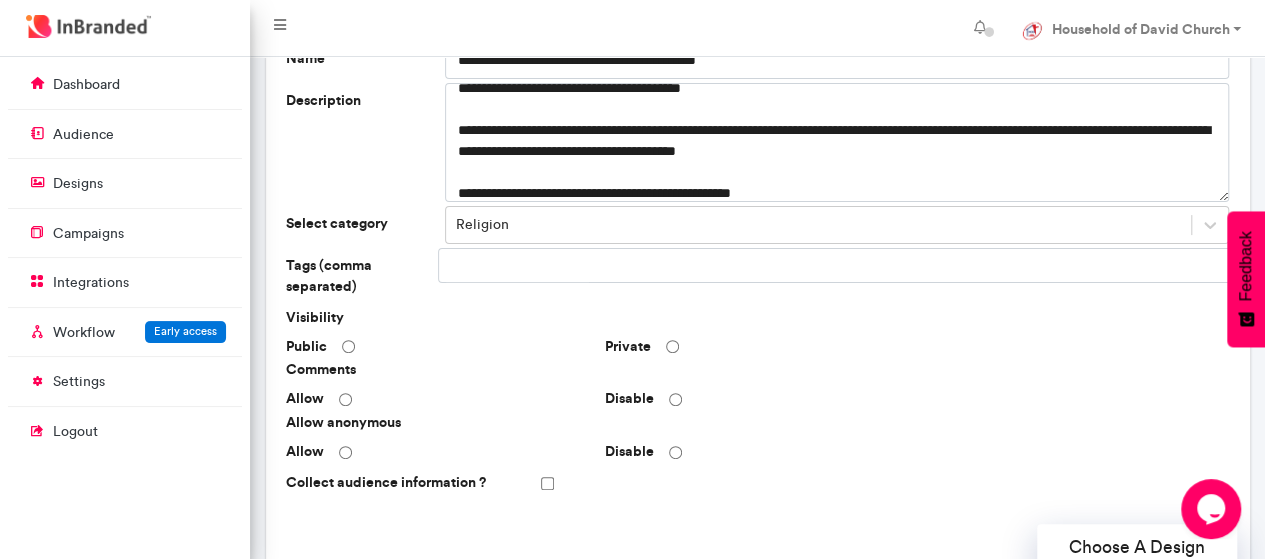 click at bounding box center [517, 266] 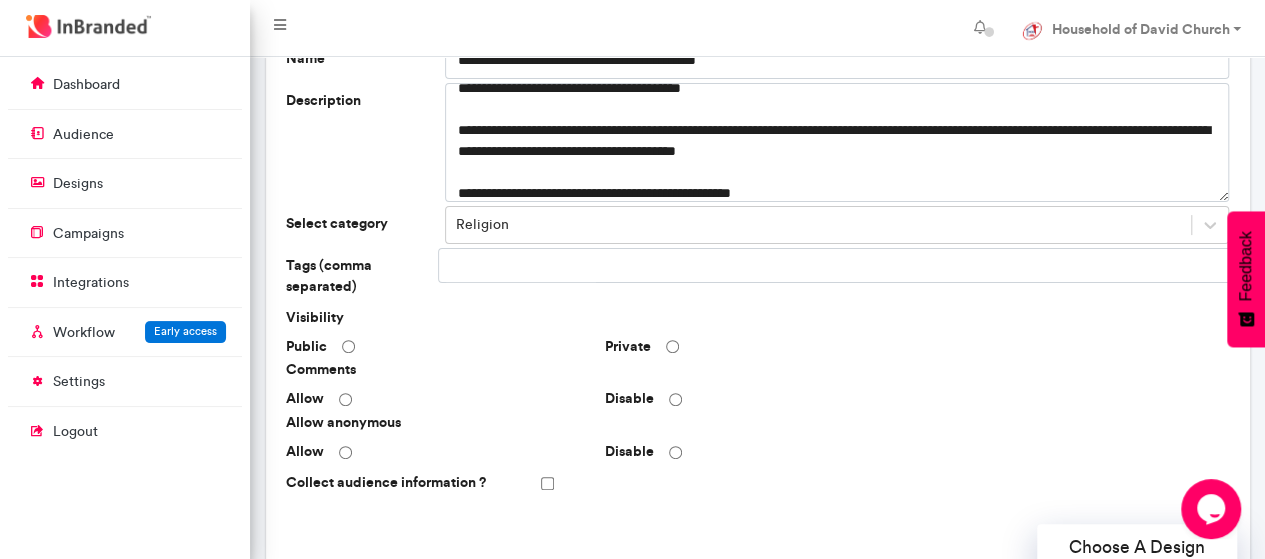 scroll, scrollTop: 0, scrollLeft: 0, axis: both 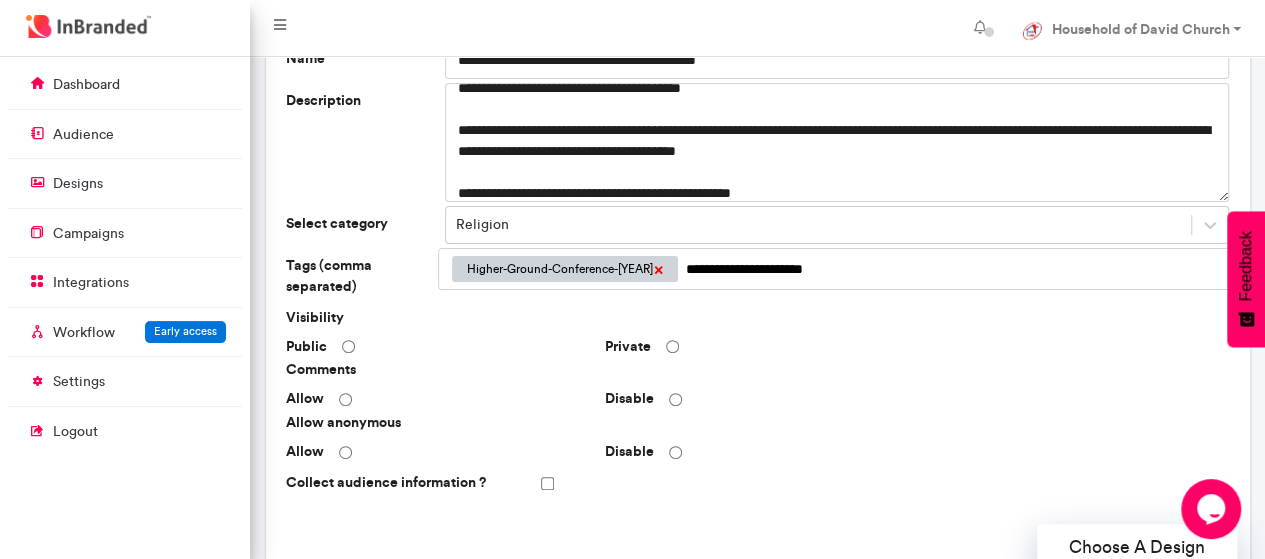 type on "**********" 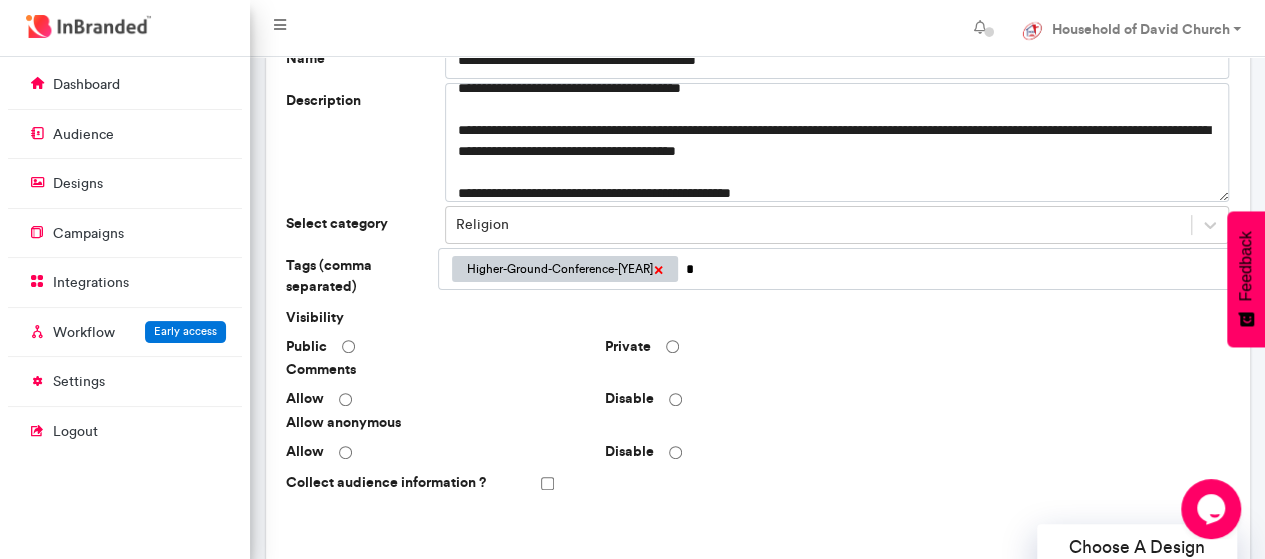 scroll, scrollTop: 0, scrollLeft: 0, axis: both 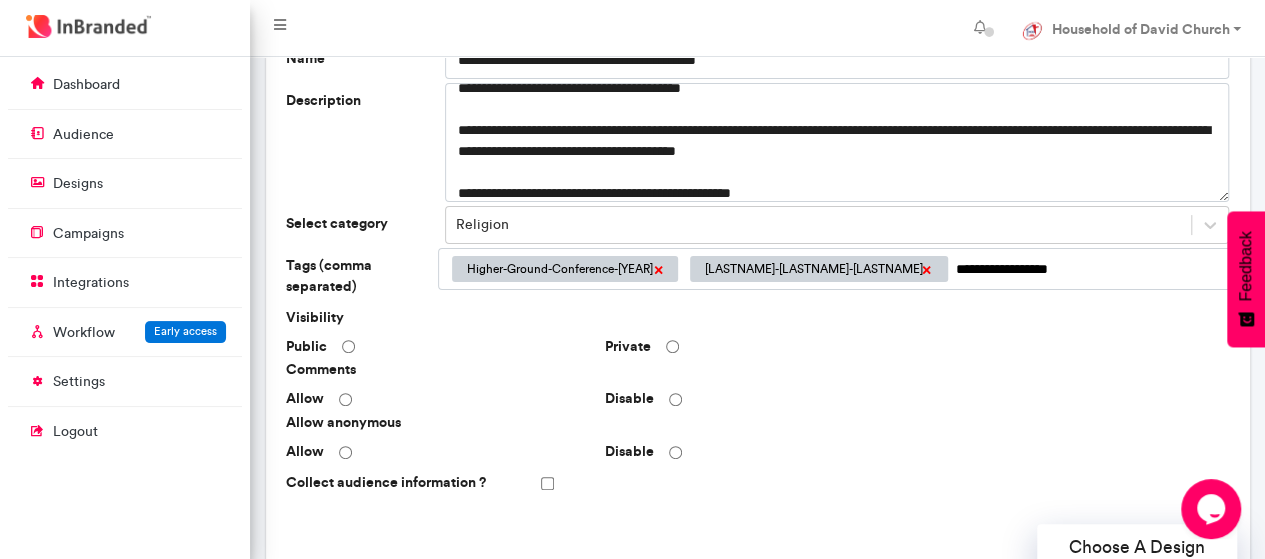 type on "**********" 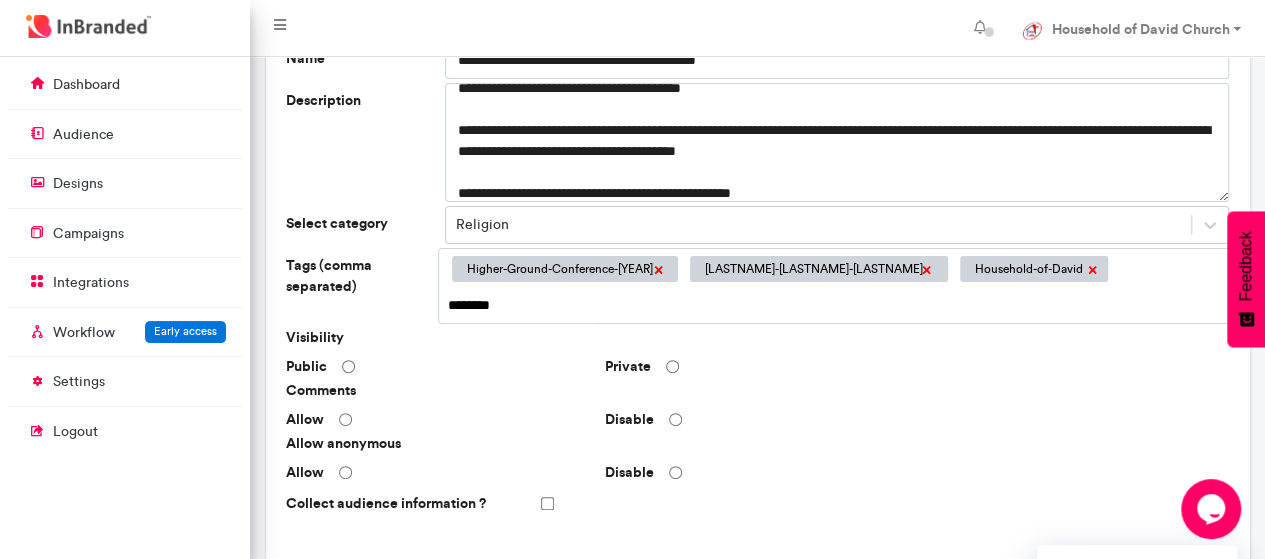 type on "********" 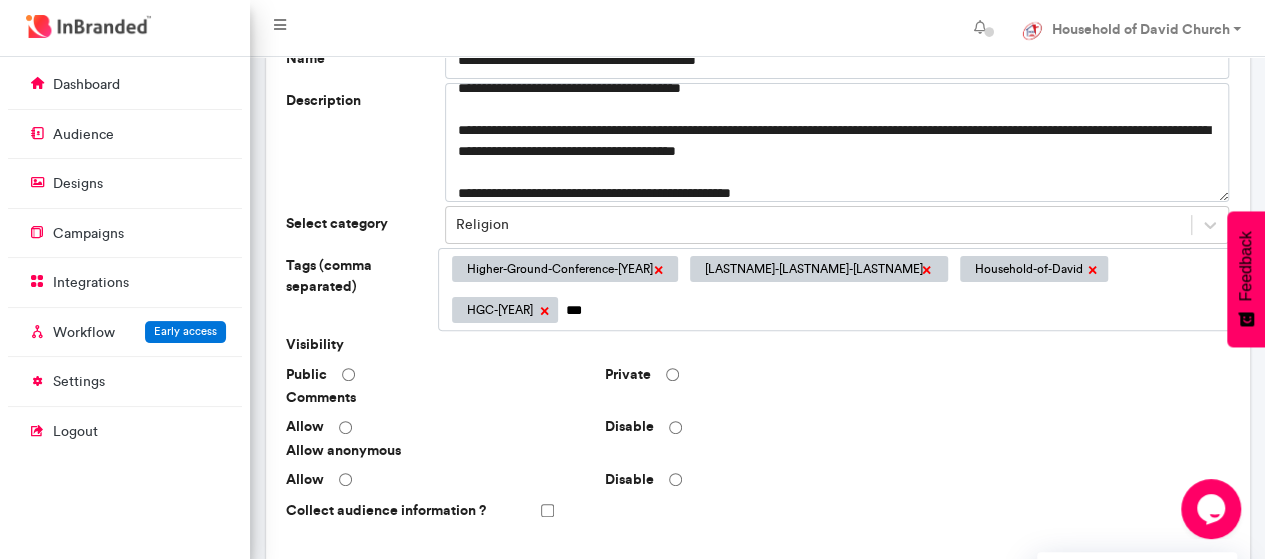 type on "*" 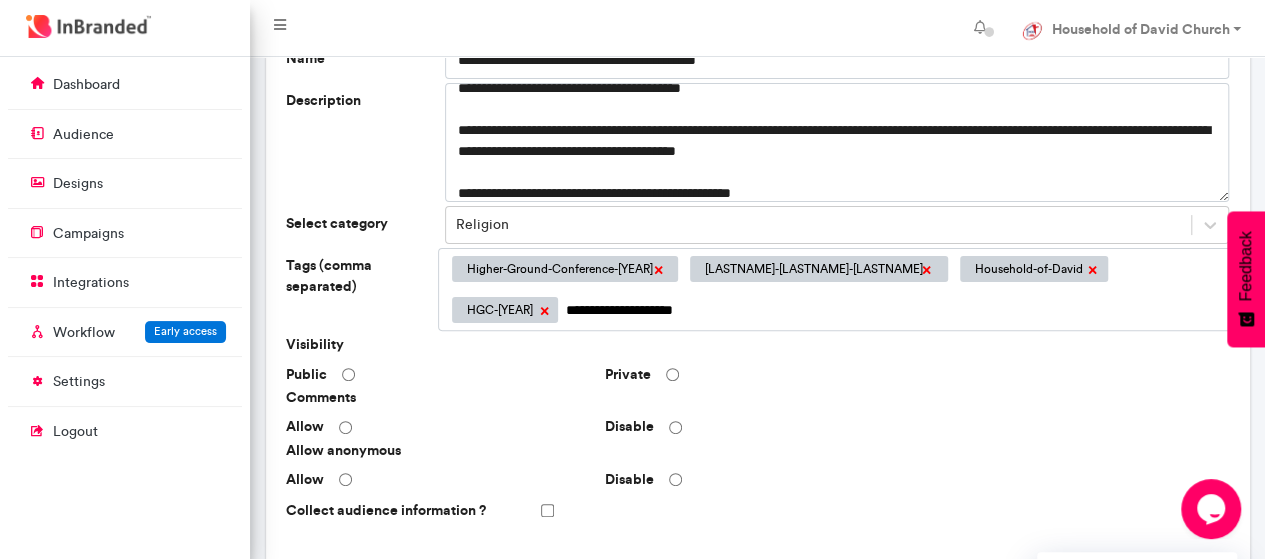 type on "**********" 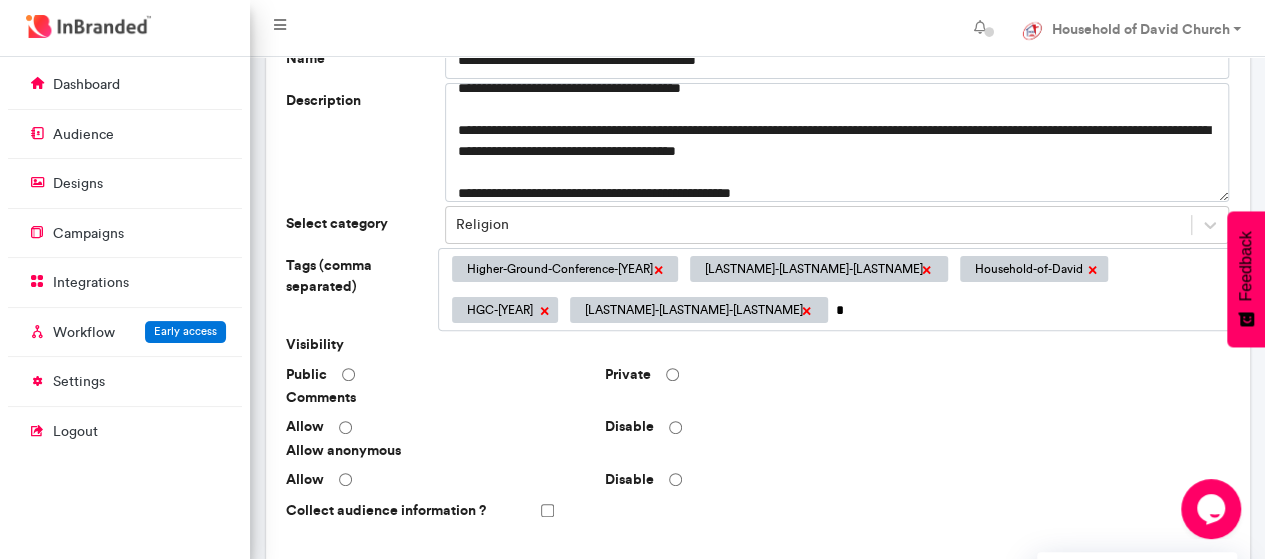 scroll, scrollTop: 0, scrollLeft: 0, axis: both 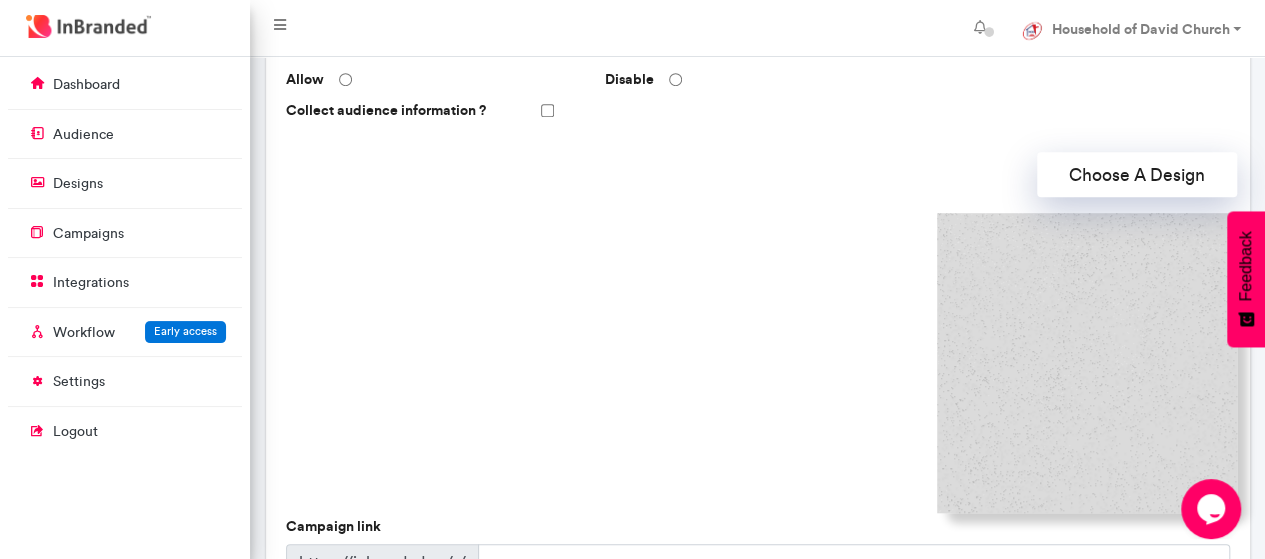 type 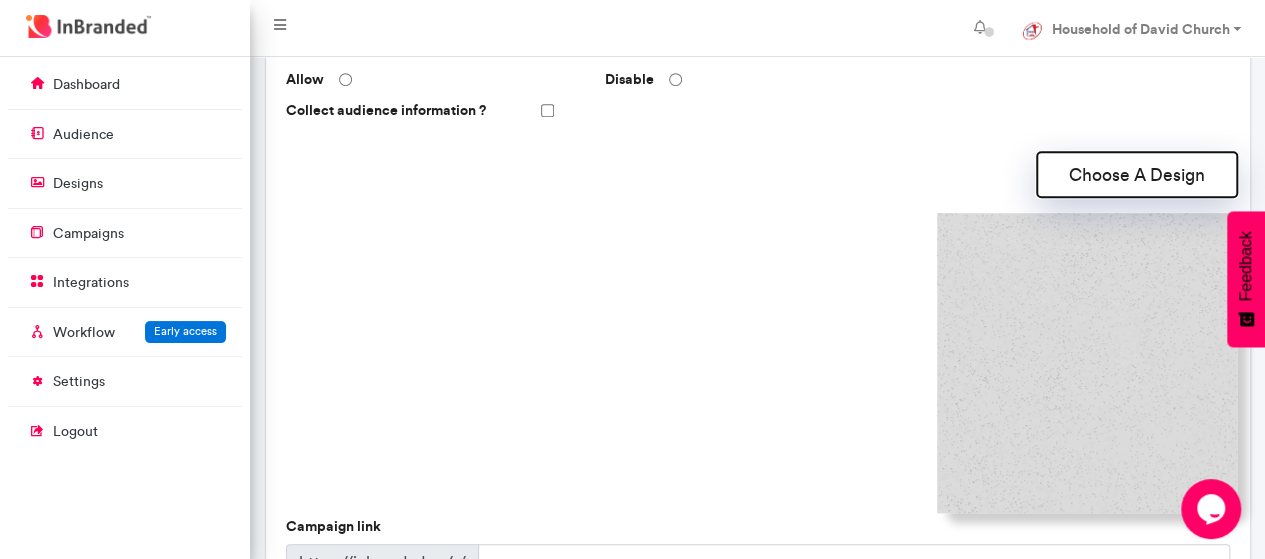click on "Choose A Design" at bounding box center (1137, 174) 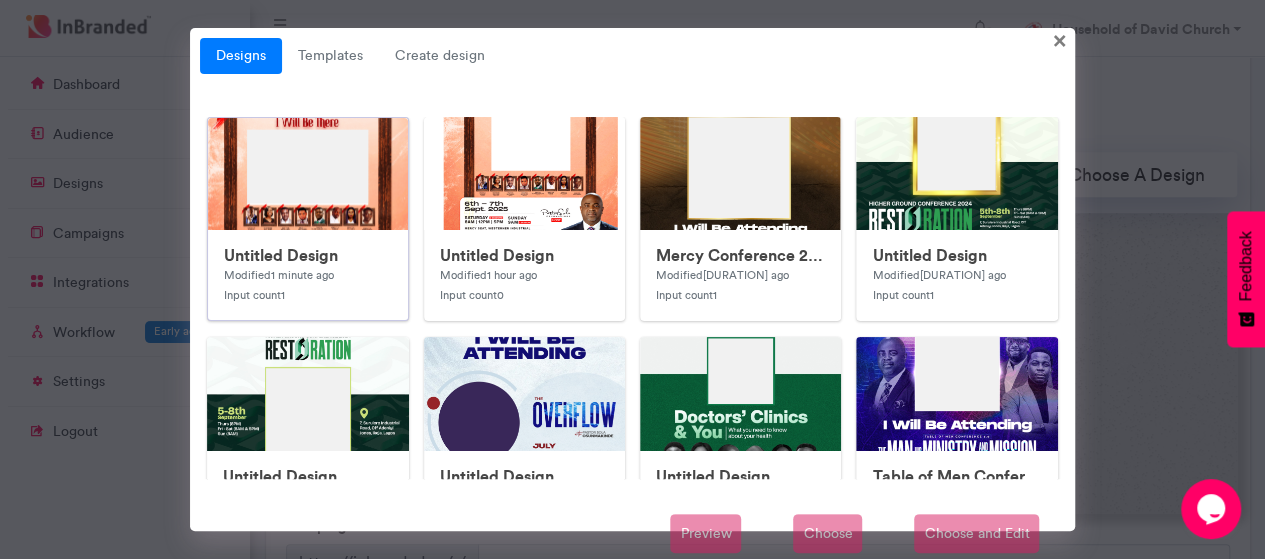 click at bounding box center [608, 518] 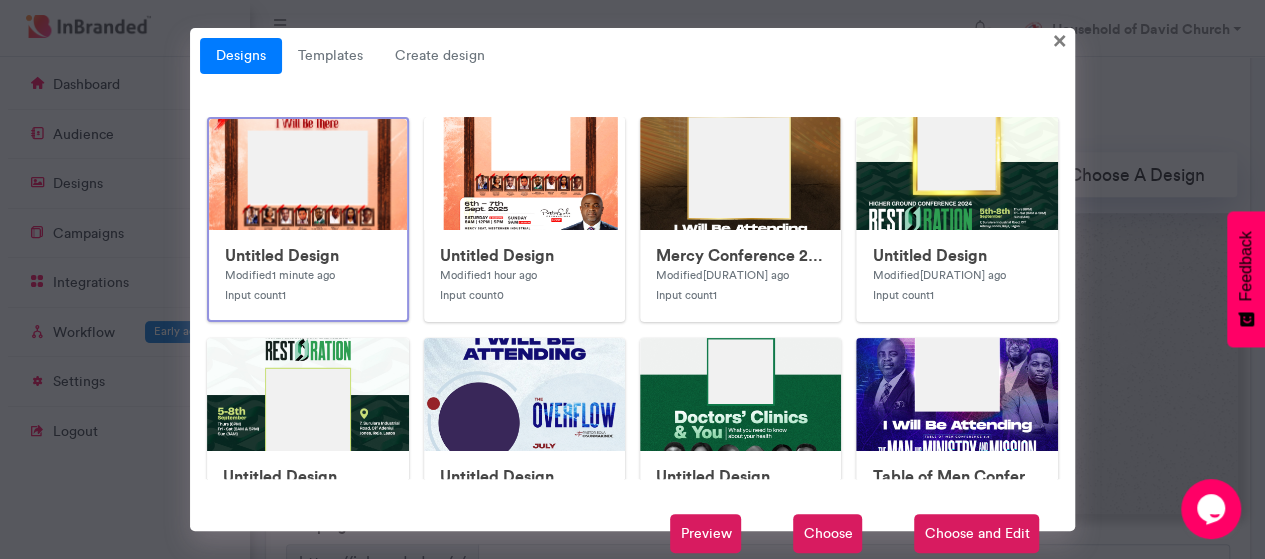 click on "Choose" at bounding box center [827, 534] 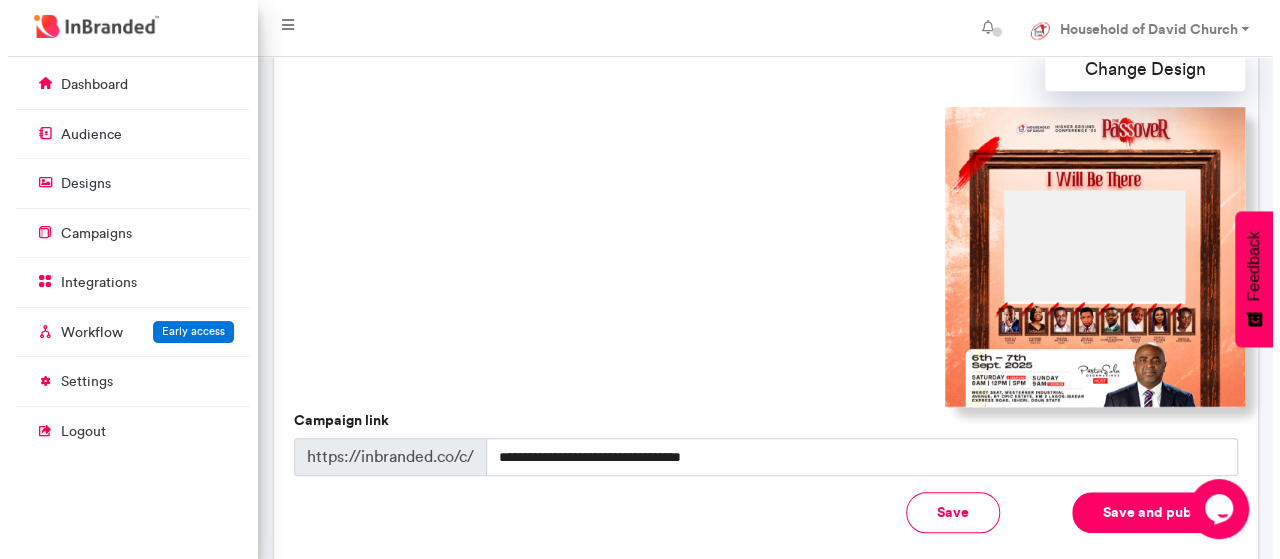 scroll, scrollTop: 746, scrollLeft: 0, axis: vertical 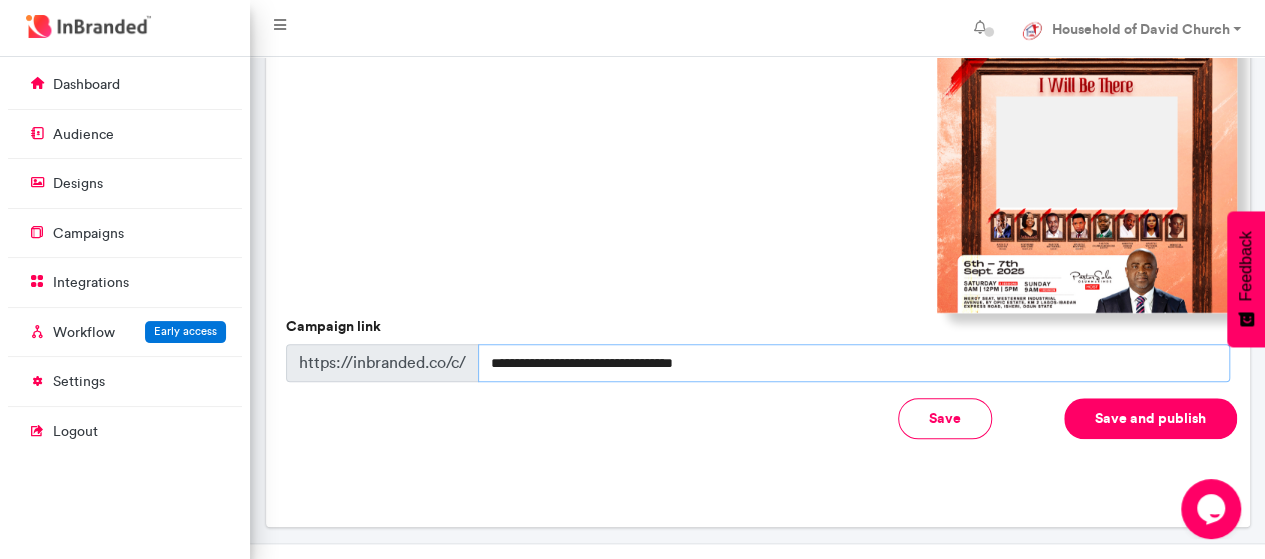 click on "**********" at bounding box center [854, 363] 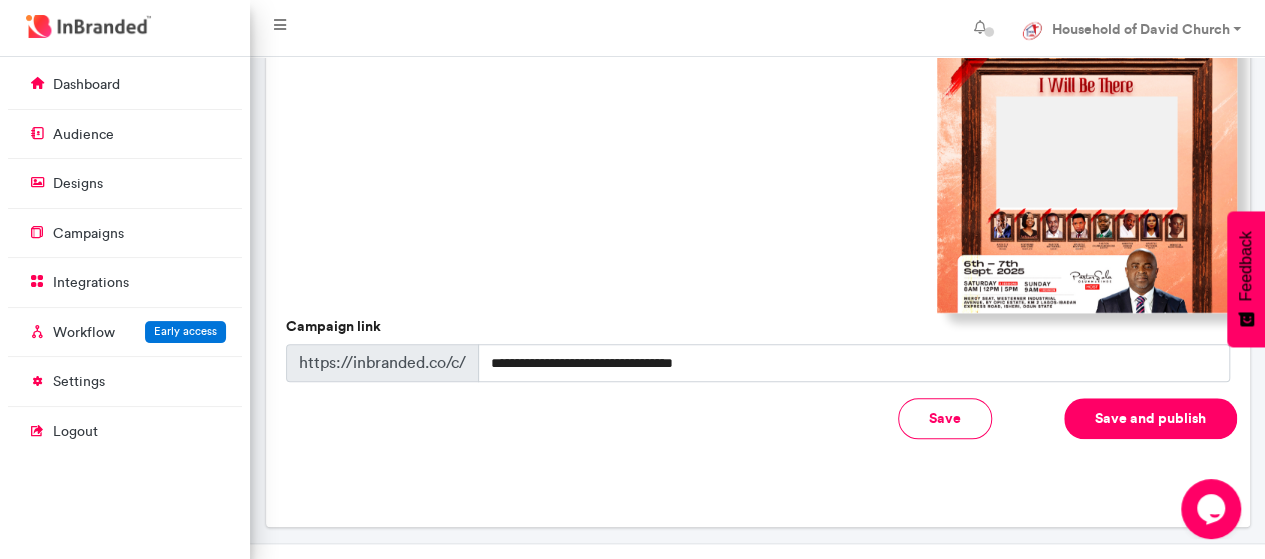 click on "Save and publish" at bounding box center (1150, 418) 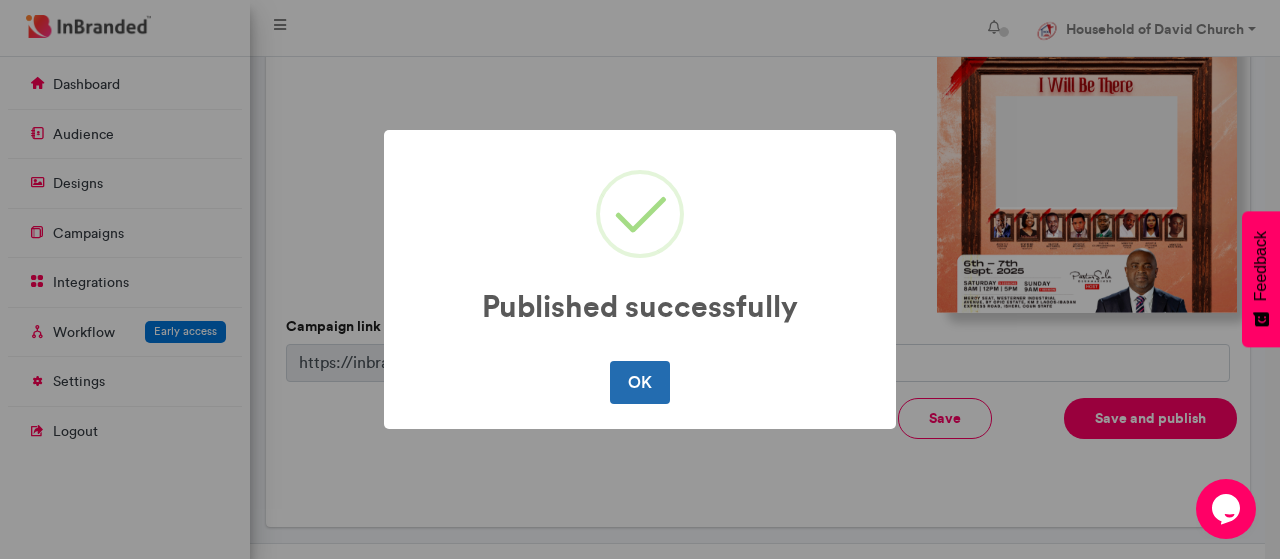 click on "OK" at bounding box center [639, 382] 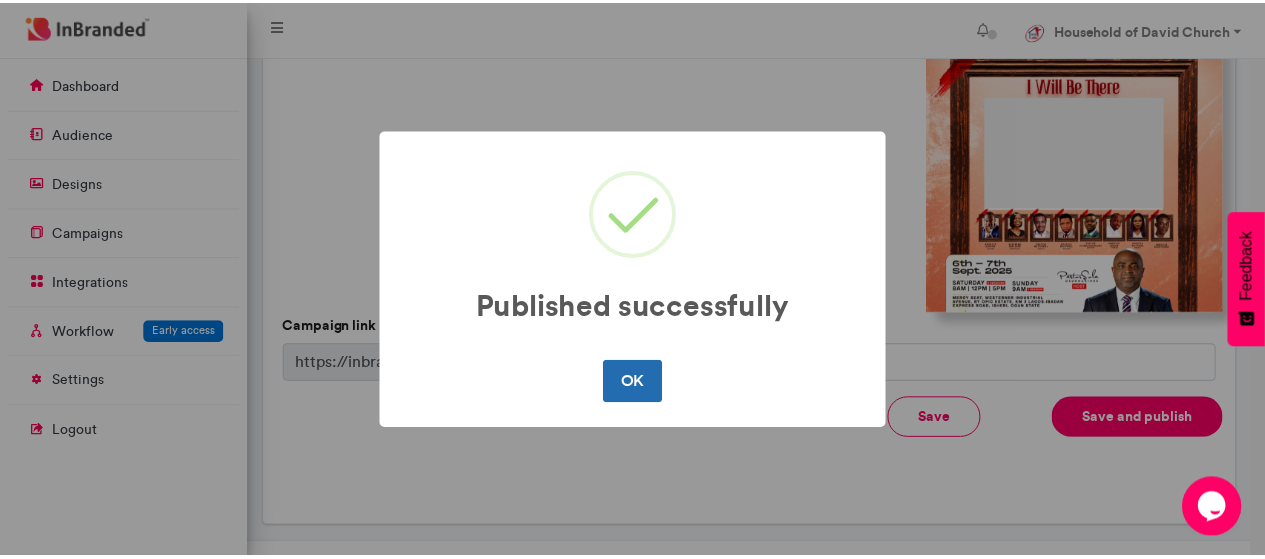 scroll, scrollTop: 0, scrollLeft: 0, axis: both 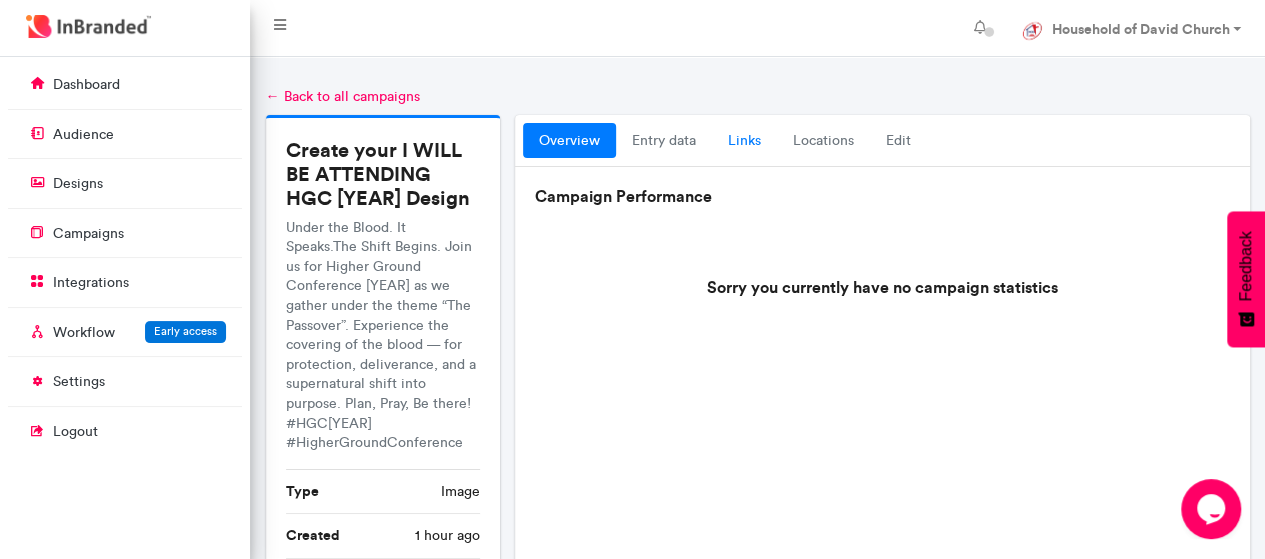 click on "links" at bounding box center [744, 141] 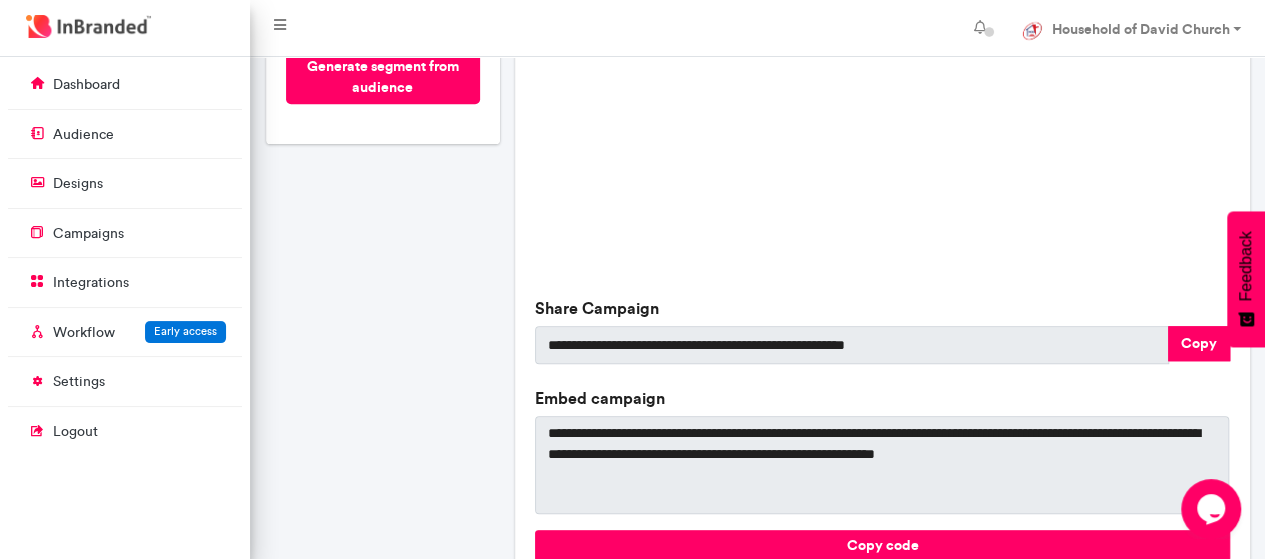 scroll, scrollTop: 848, scrollLeft: 0, axis: vertical 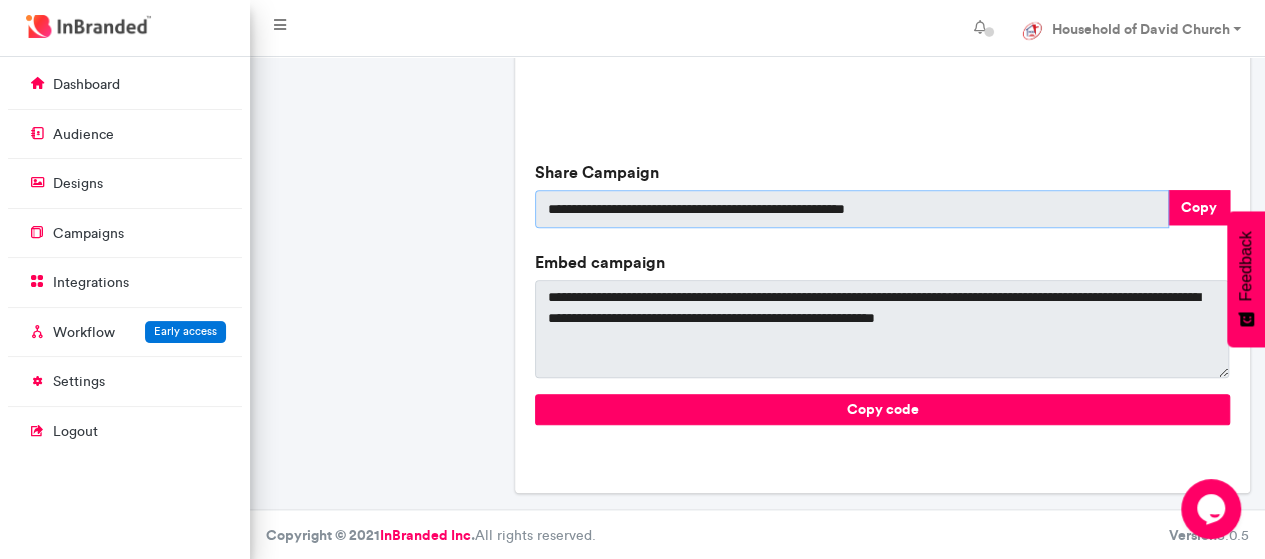 click on "**********" at bounding box center (851, 209) 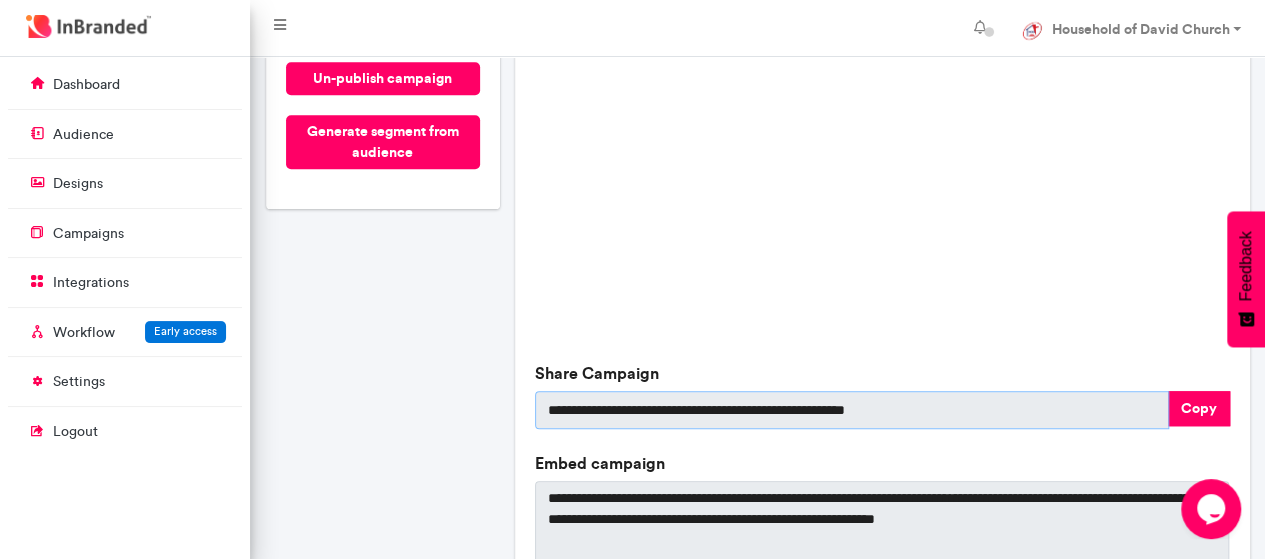 scroll, scrollTop: 348, scrollLeft: 0, axis: vertical 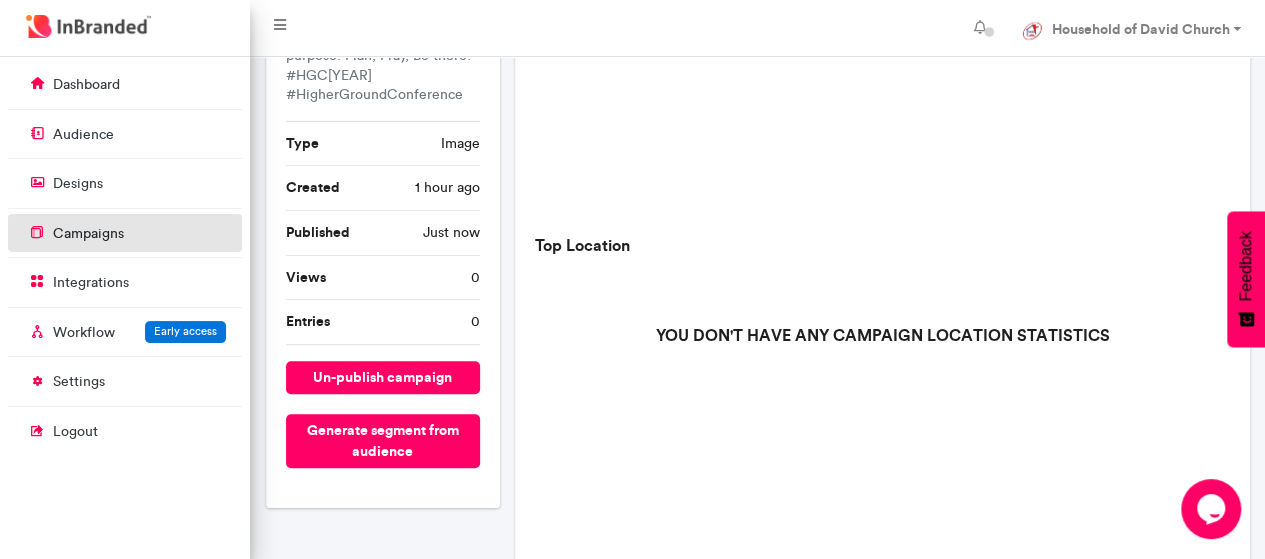 click on "campaigns" at bounding box center (125, 233) 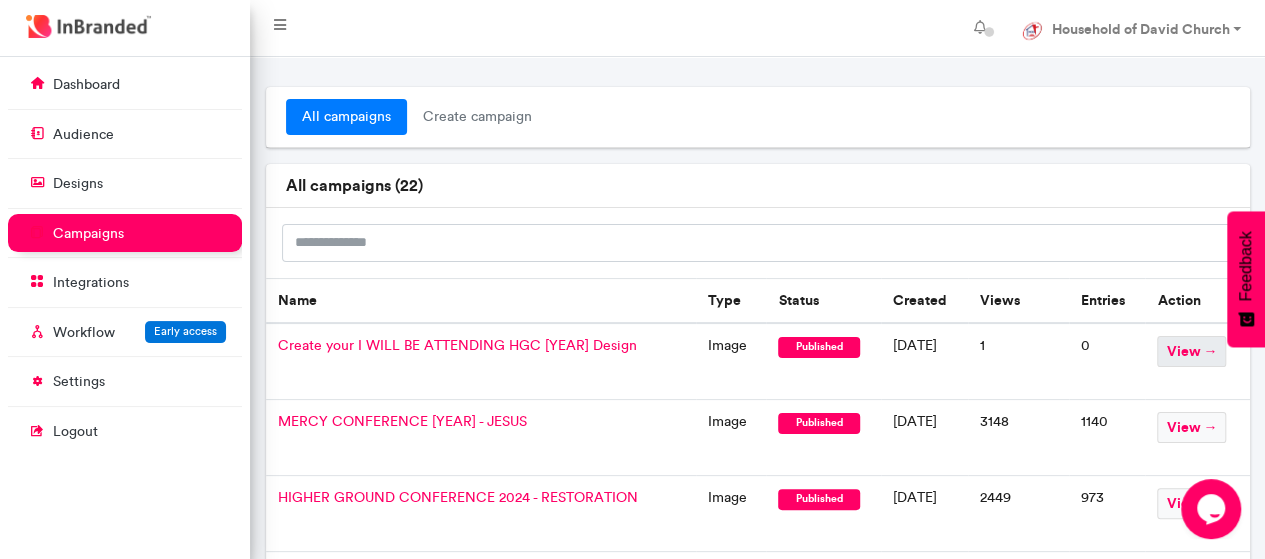 click on "view →" at bounding box center [1191, 351] 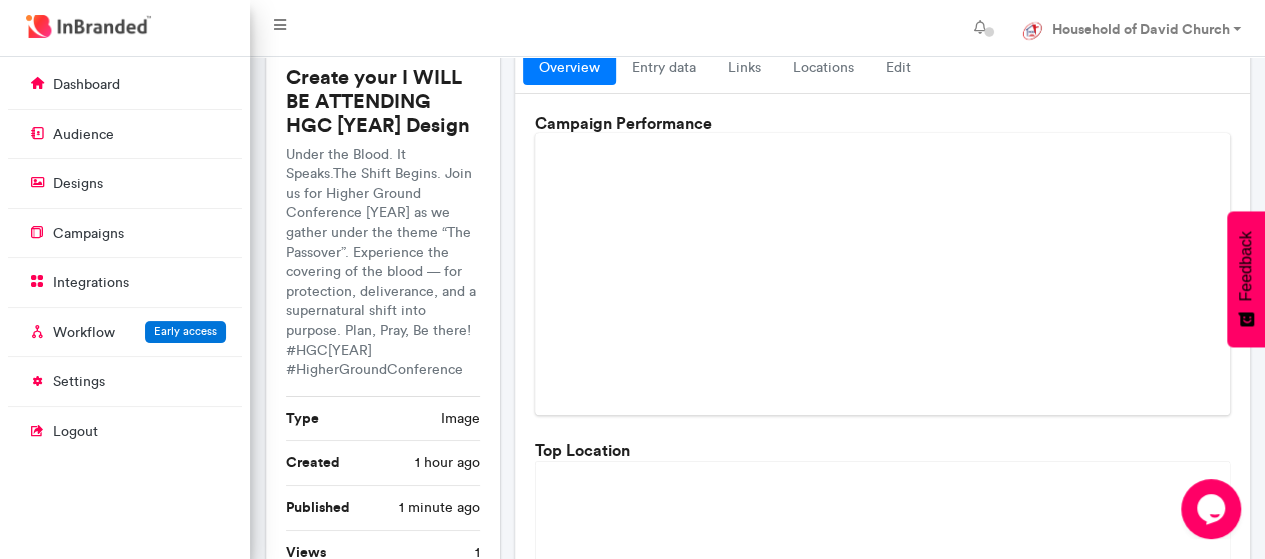 scroll, scrollTop: 0, scrollLeft: 0, axis: both 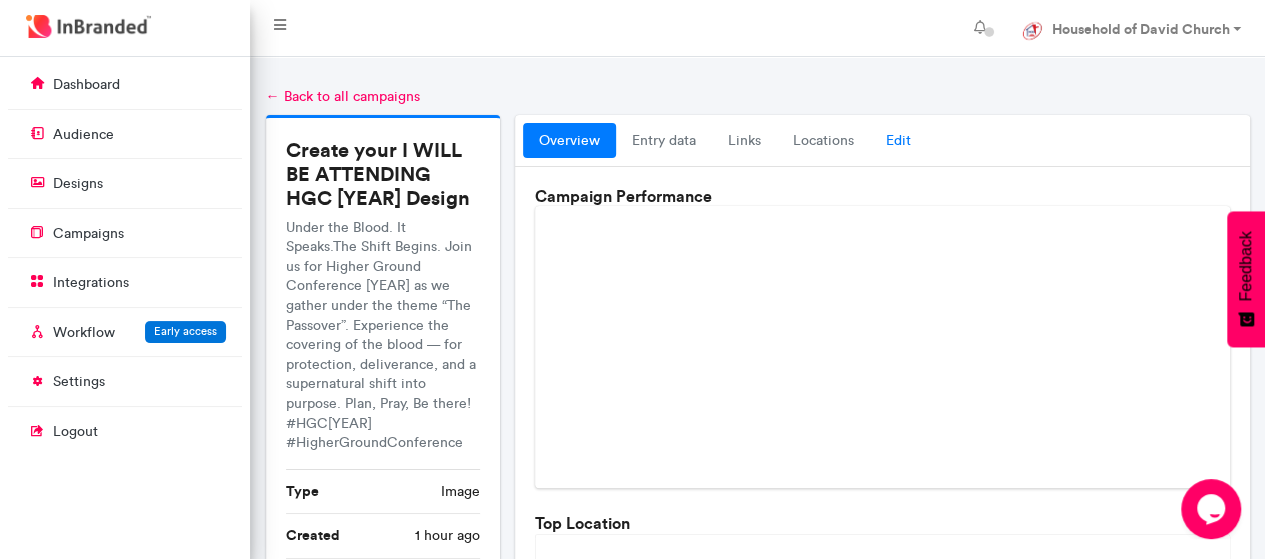 click on "Edit" at bounding box center (898, 141) 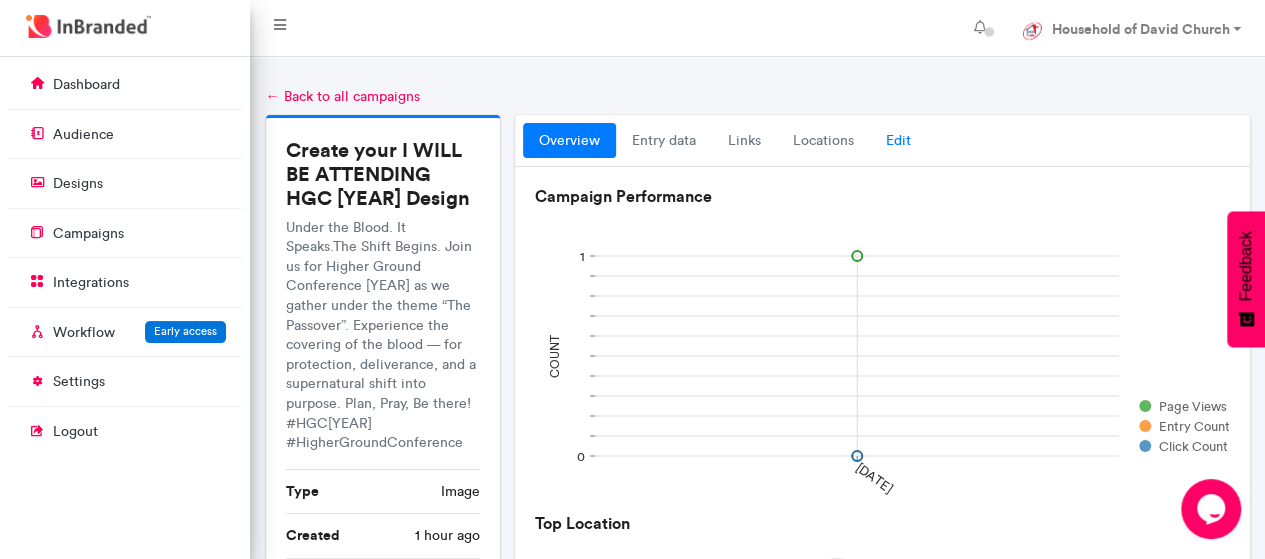 click on "Edit" at bounding box center [898, 141] 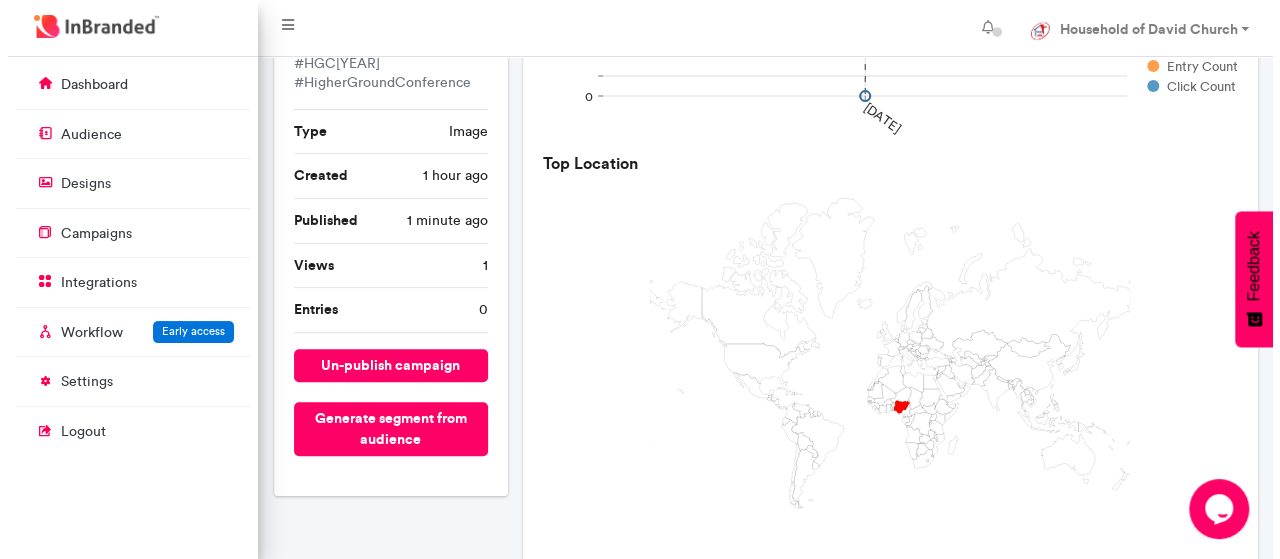 scroll, scrollTop: 400, scrollLeft: 0, axis: vertical 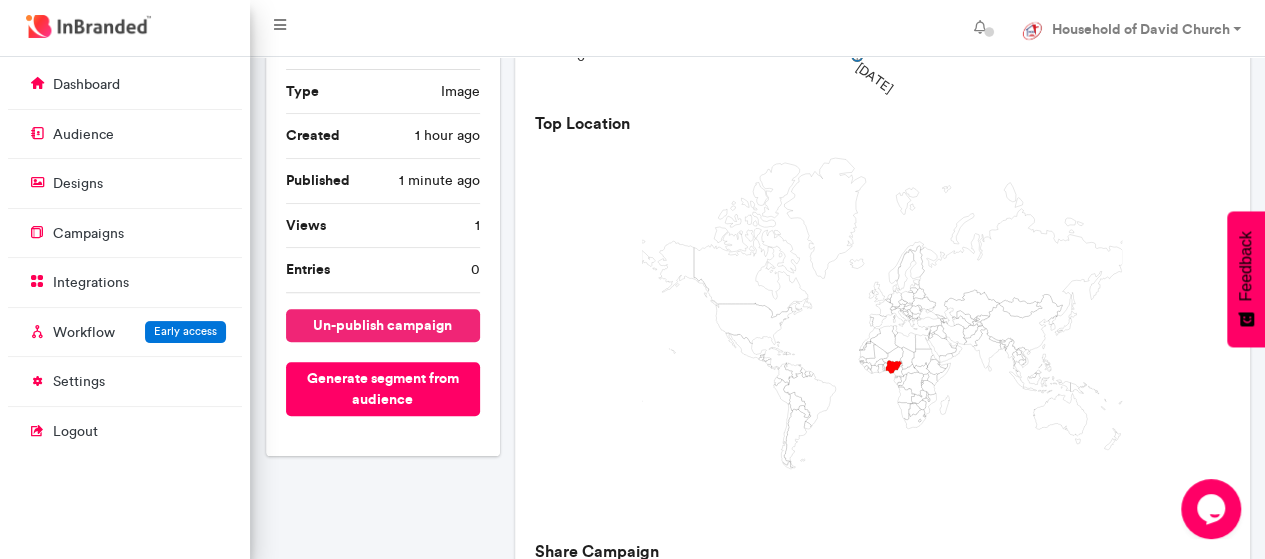 click on "un-publish campaign" at bounding box center [383, 325] 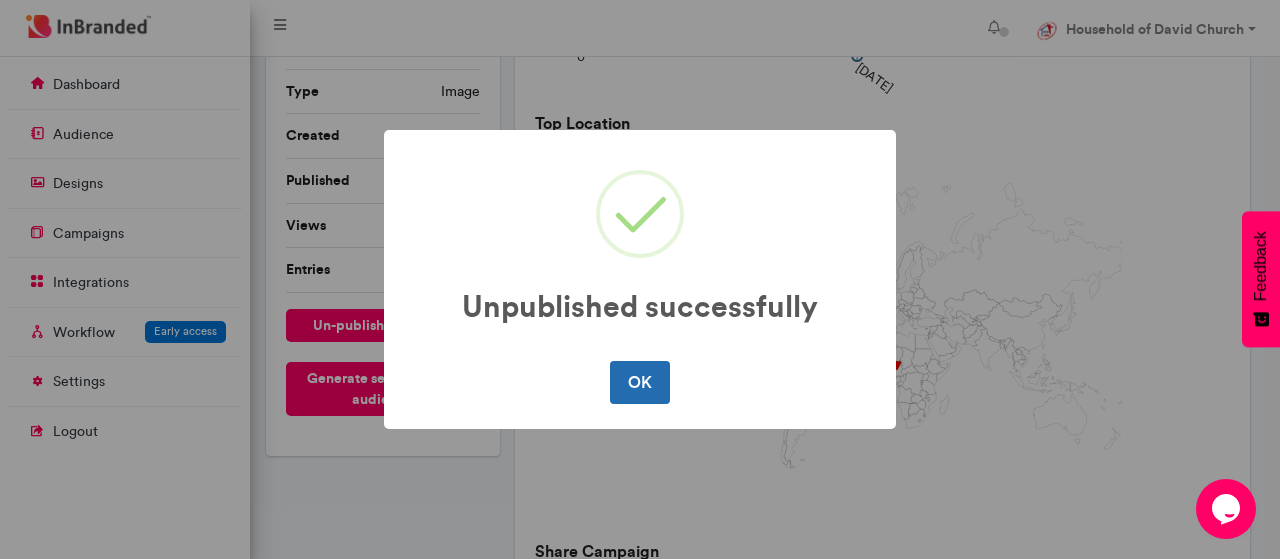 click on "OK" at bounding box center [639, 382] 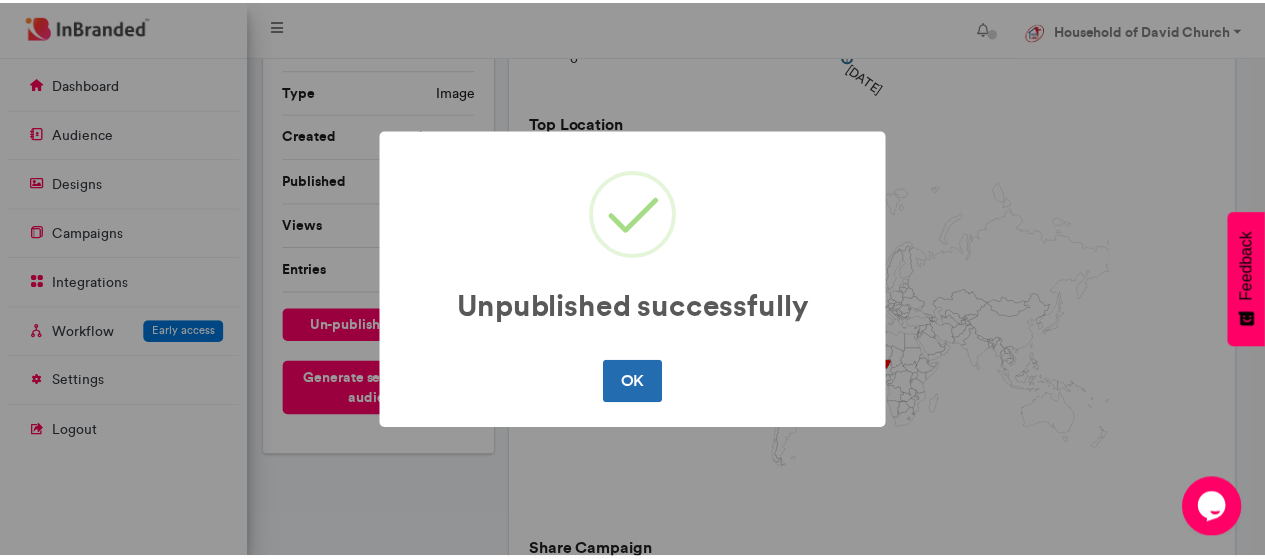 scroll, scrollTop: 0, scrollLeft: 0, axis: both 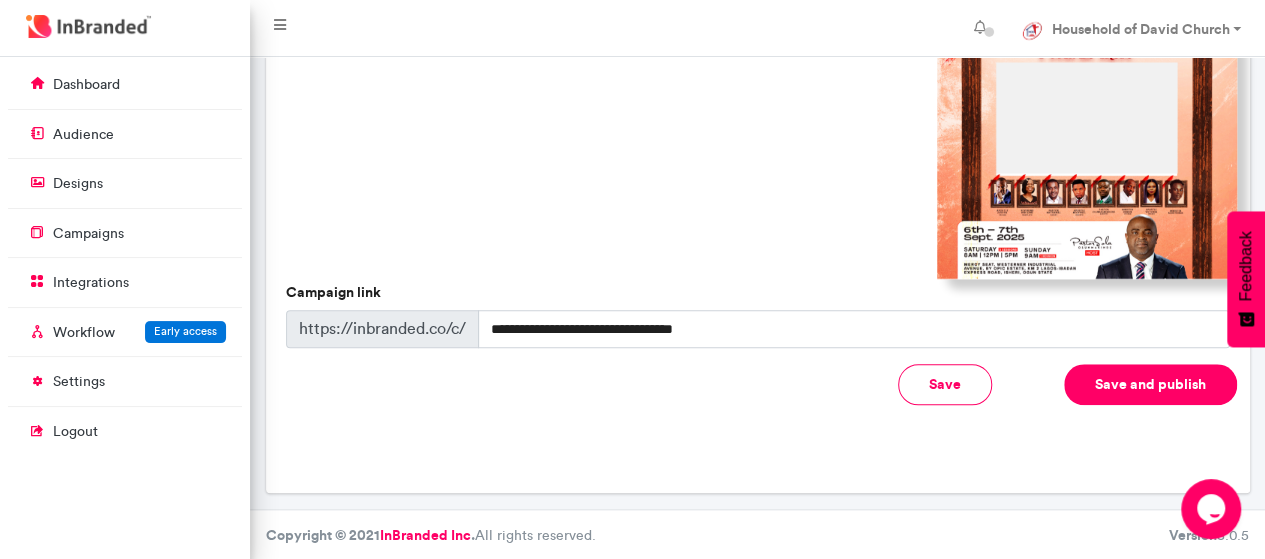 click on "Save and publish" at bounding box center [1150, 384] 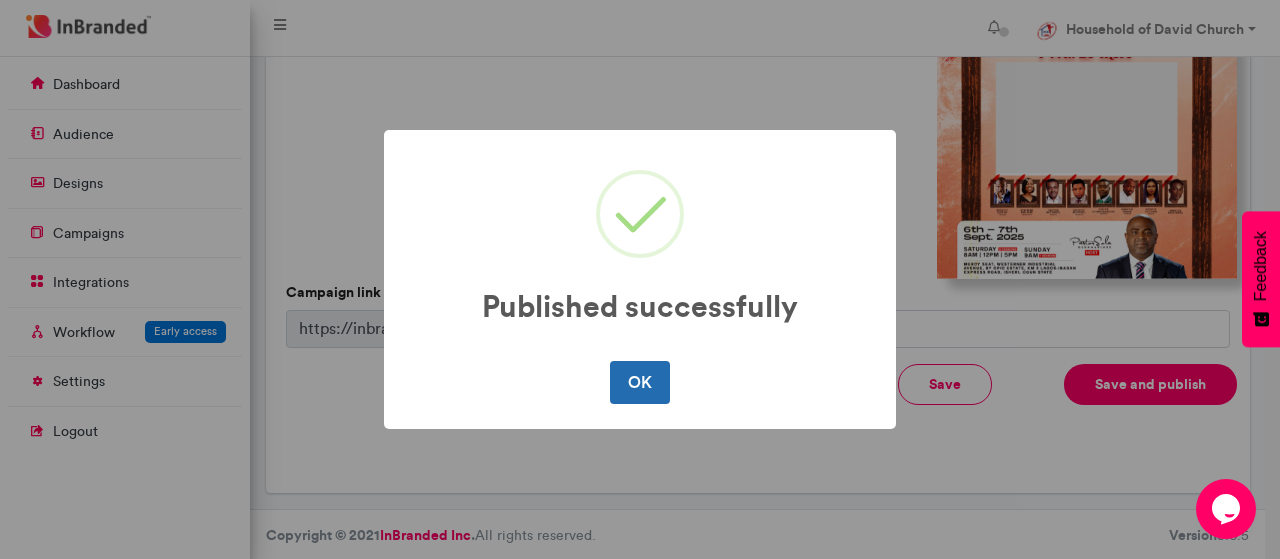 click on "OK" at bounding box center [639, 382] 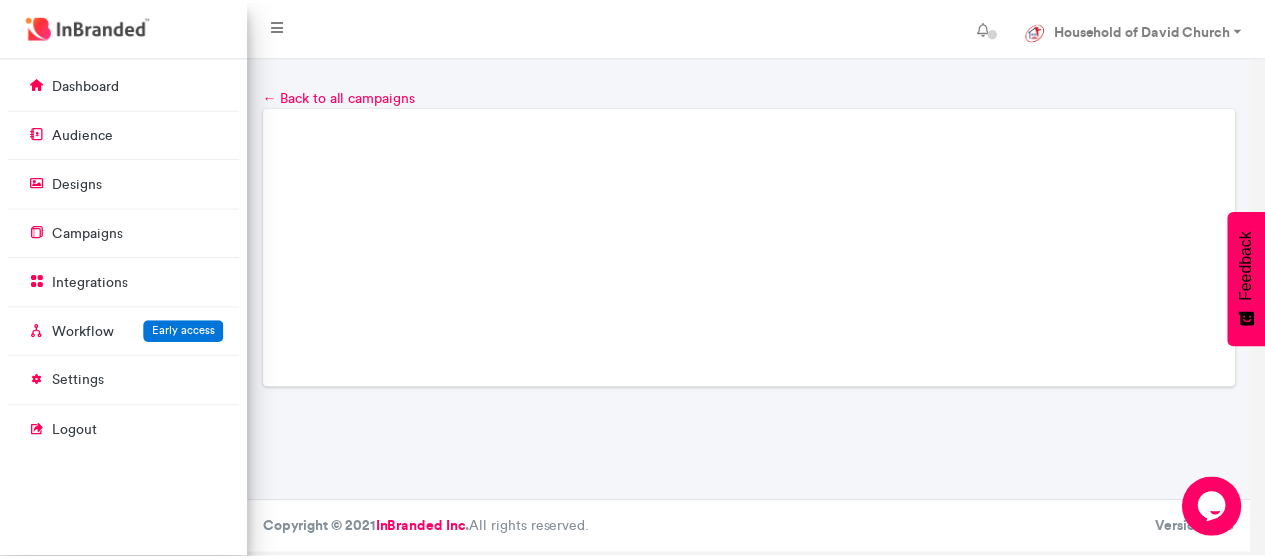 scroll, scrollTop: 0, scrollLeft: 0, axis: both 